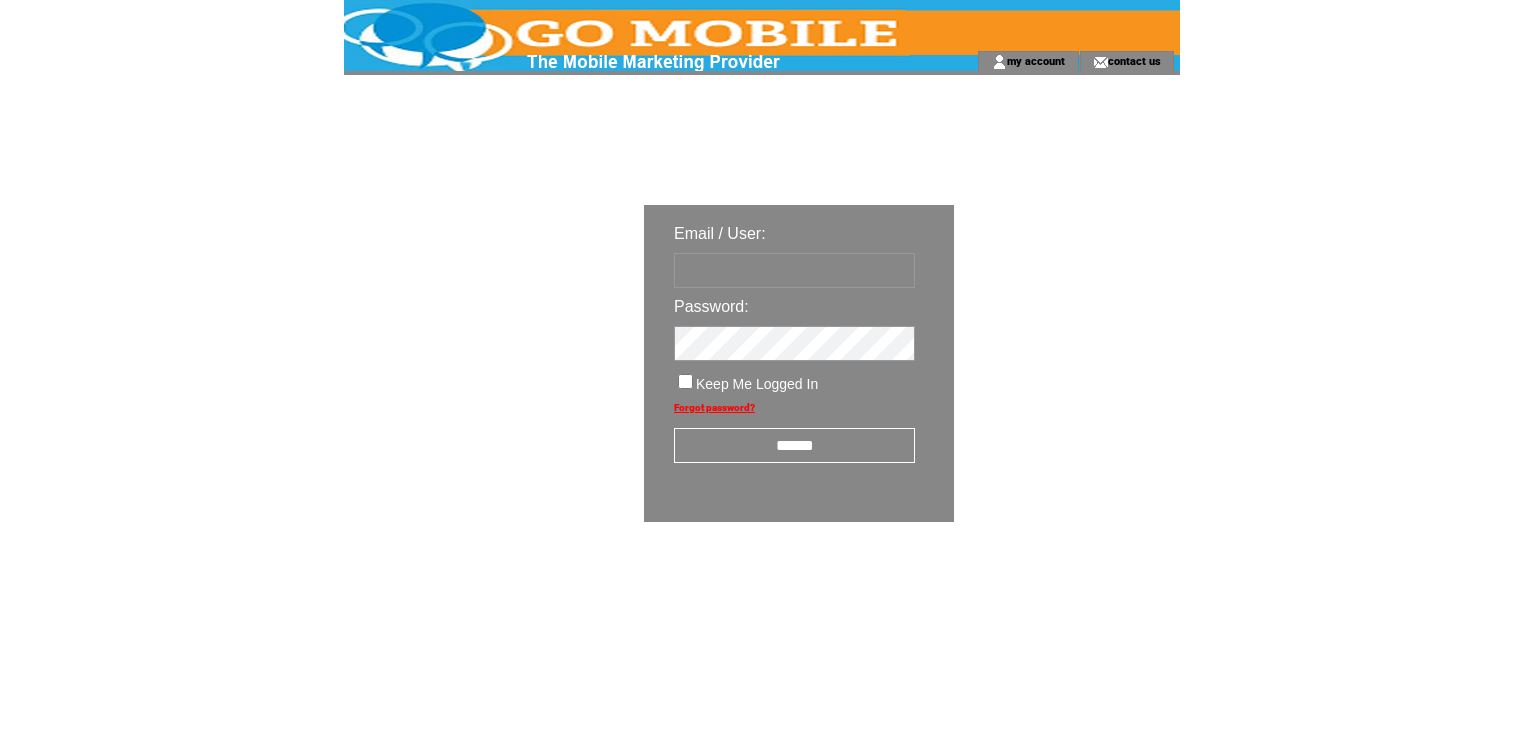 scroll, scrollTop: 0, scrollLeft: 0, axis: both 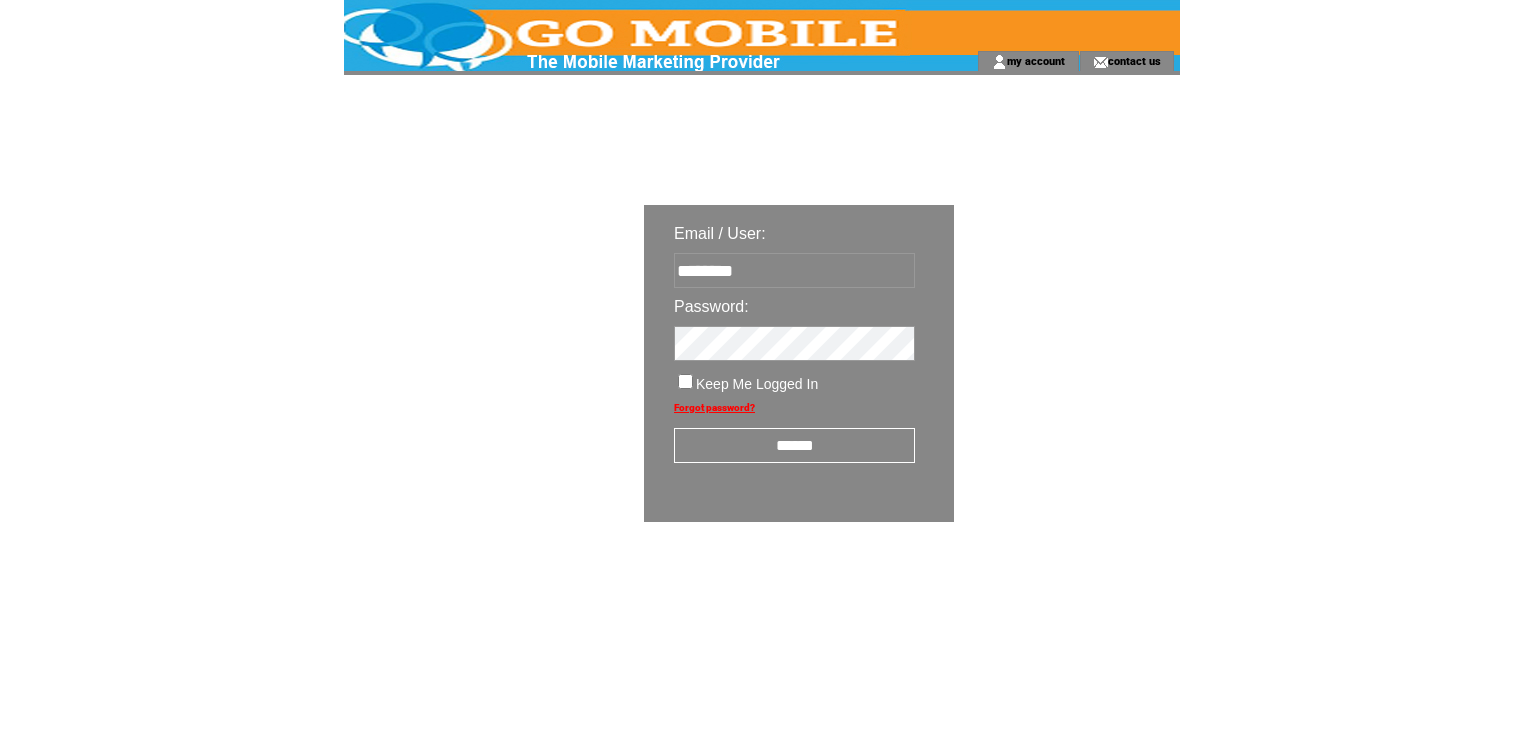 click on "******" at bounding box center (794, 445) 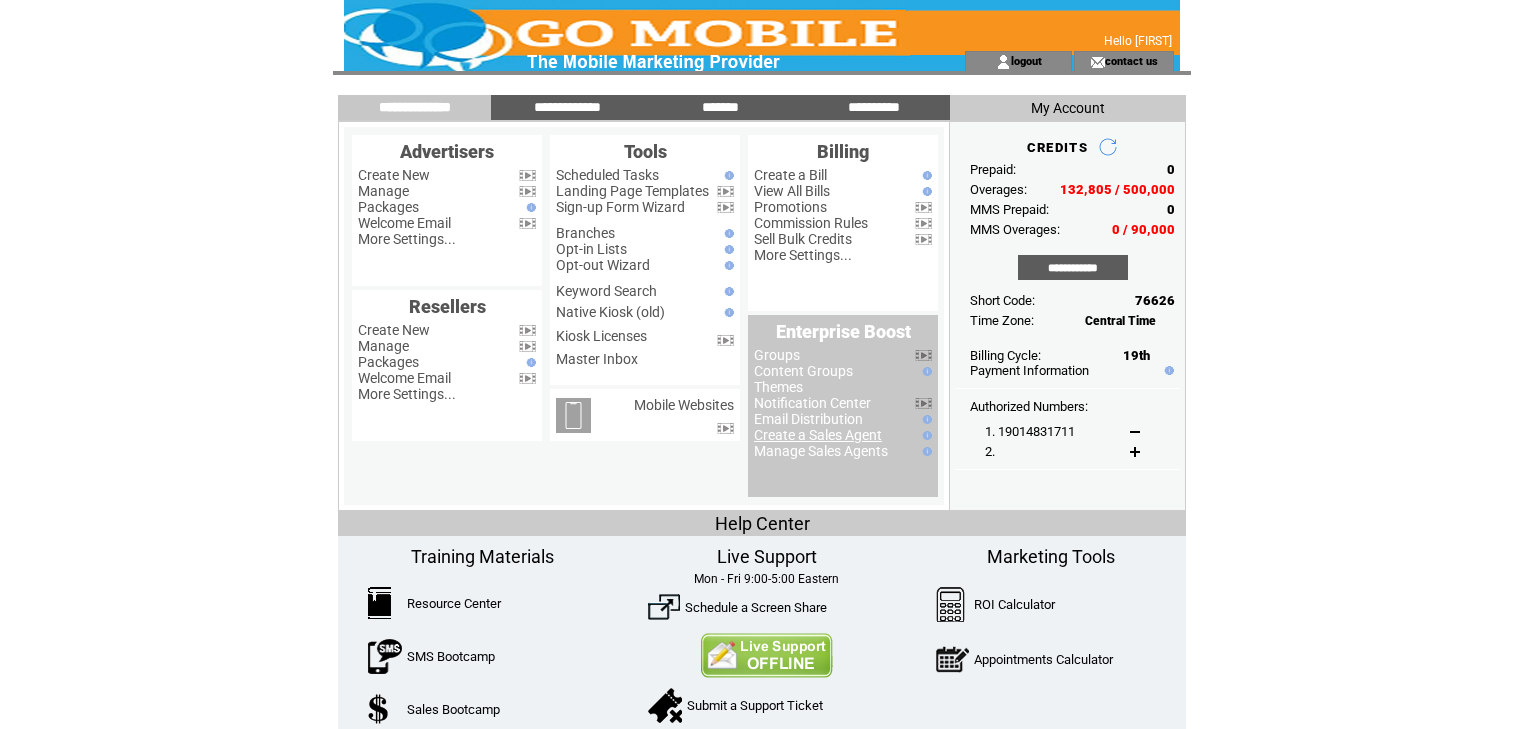 scroll, scrollTop: 0, scrollLeft: 0, axis: both 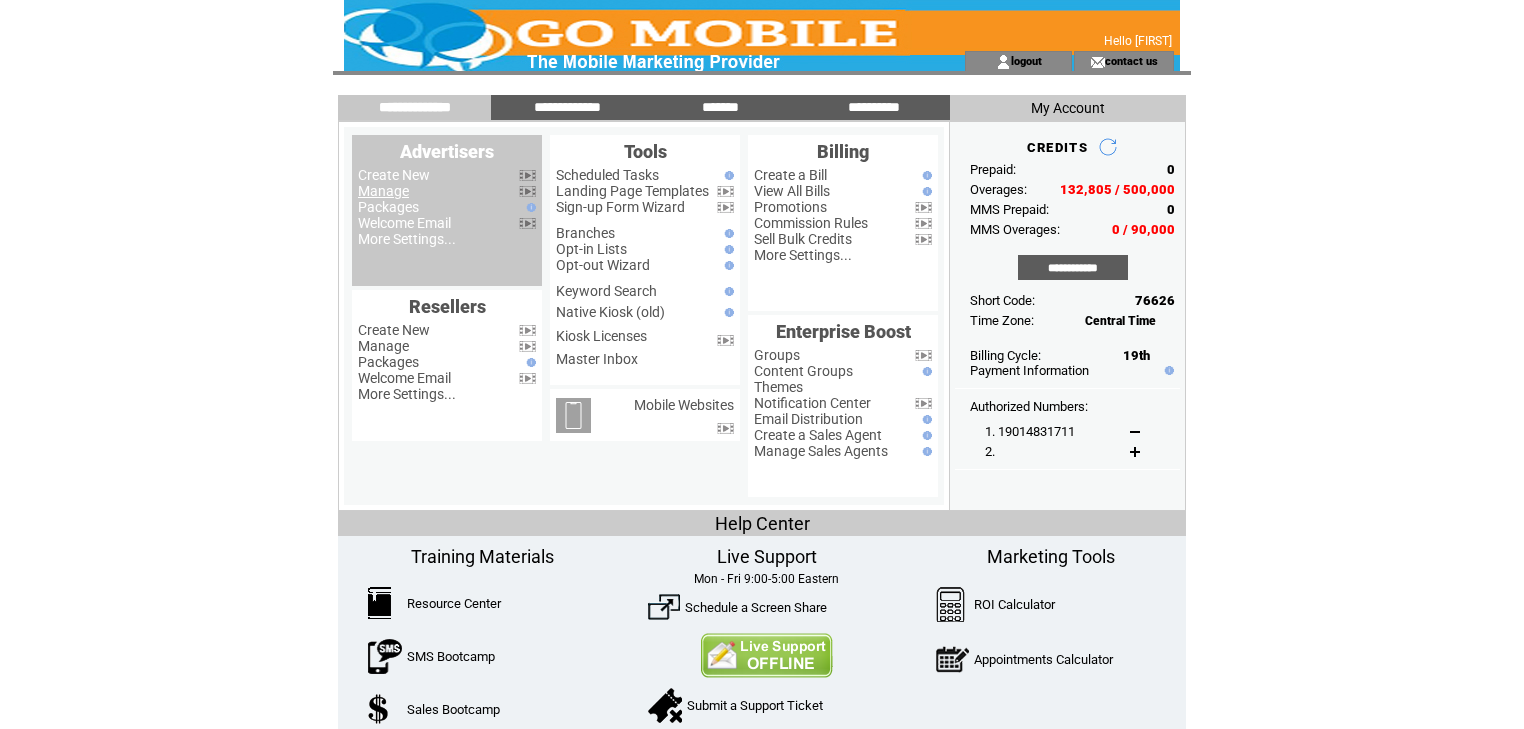 click on "Manage" at bounding box center (383, 191) 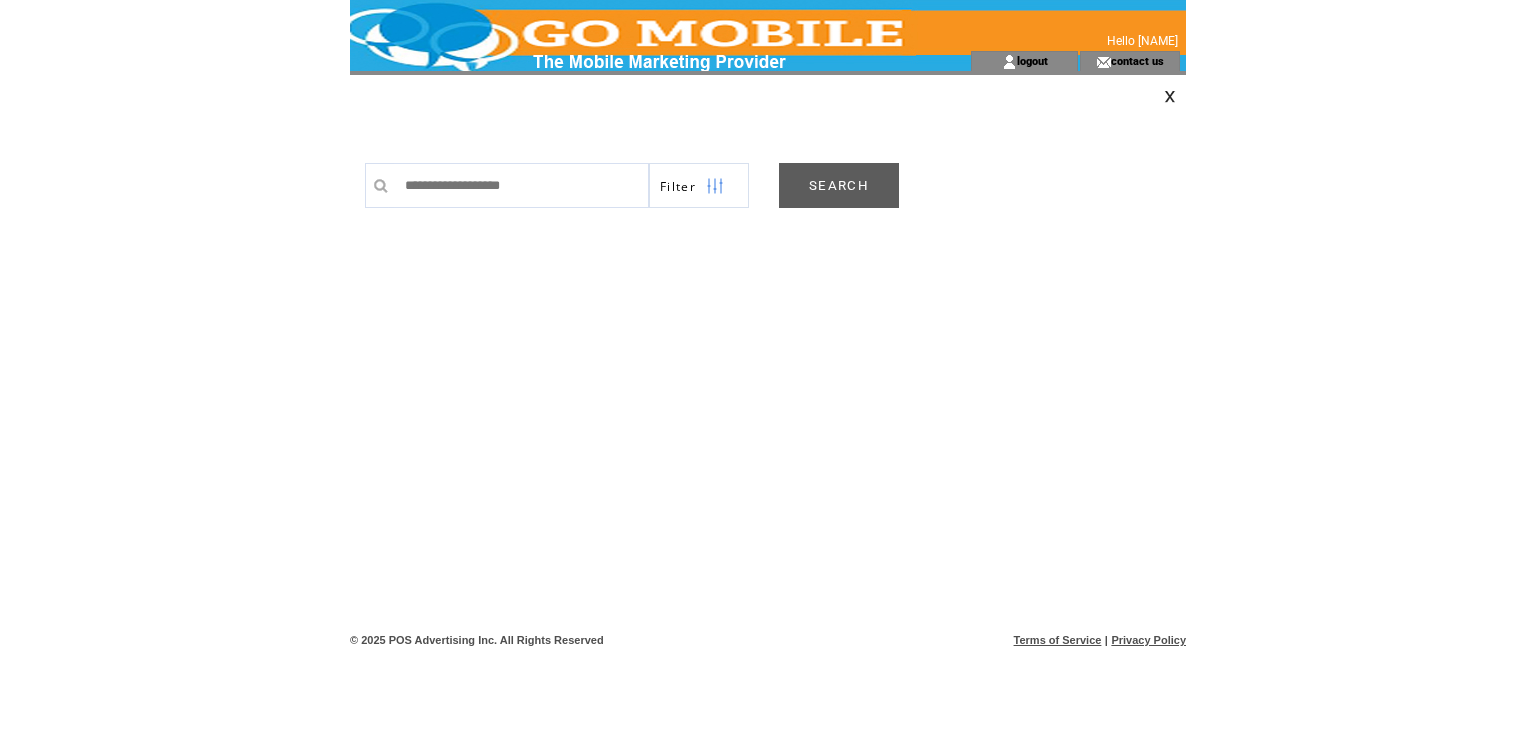 scroll, scrollTop: 0, scrollLeft: 0, axis: both 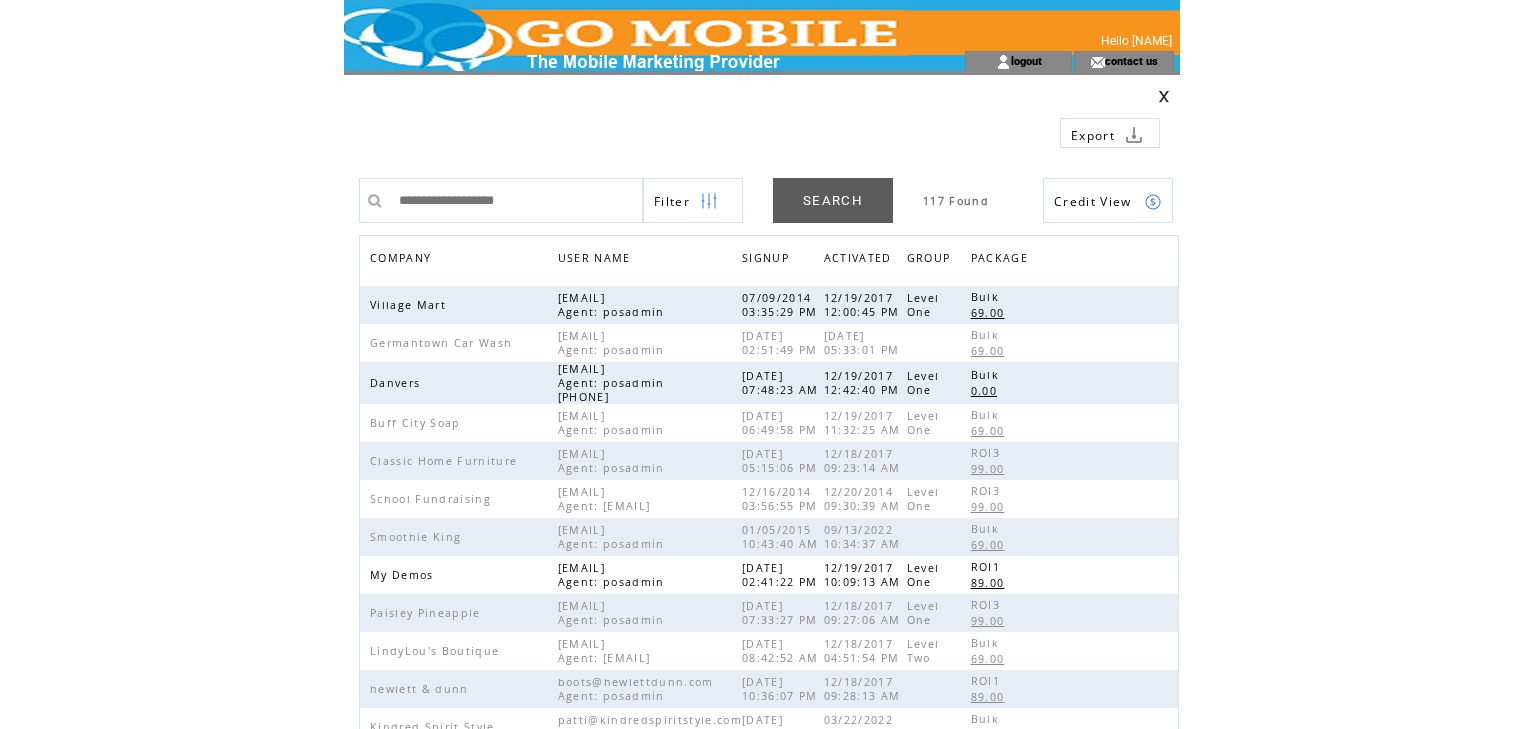 click on "COMPANY" at bounding box center [403, 260] 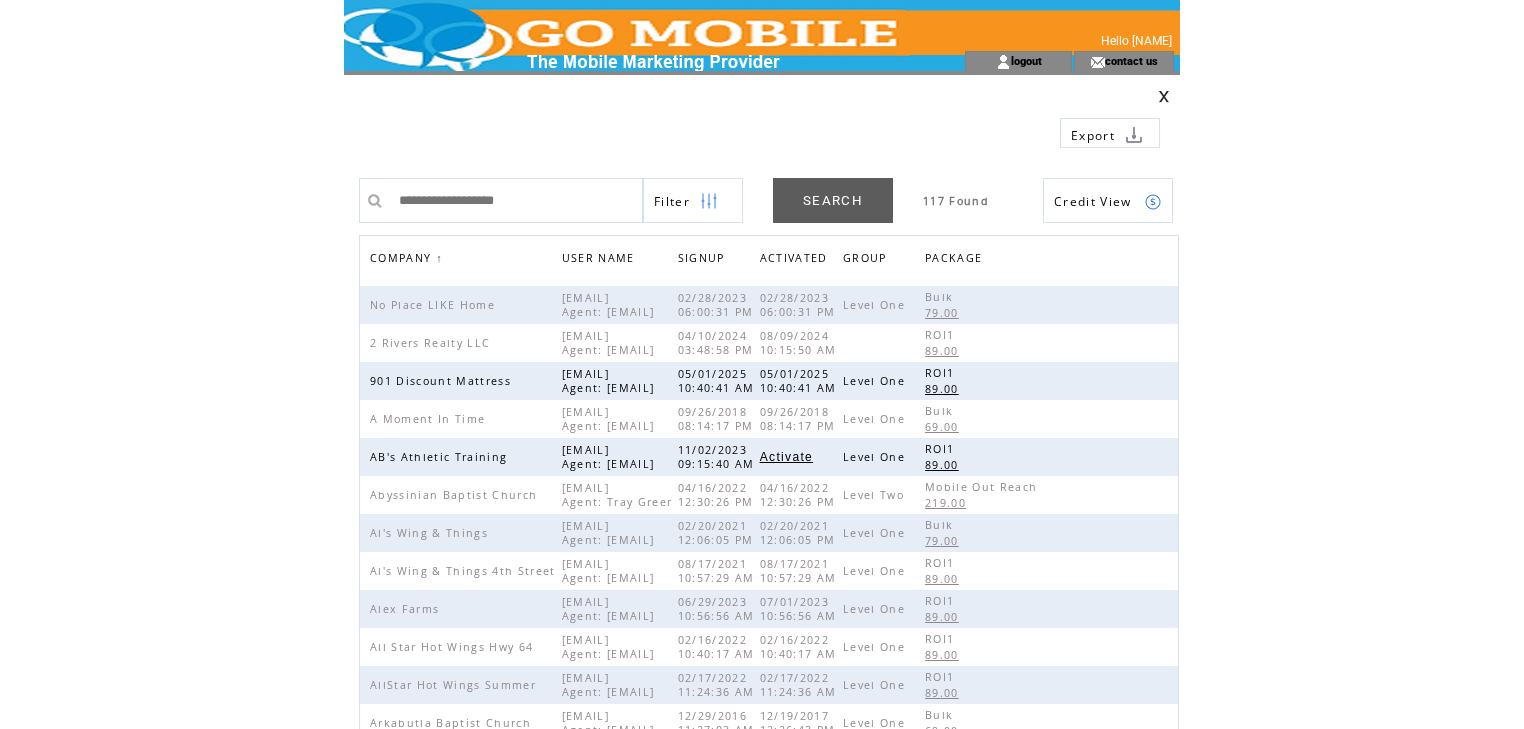 scroll, scrollTop: 0, scrollLeft: 0, axis: both 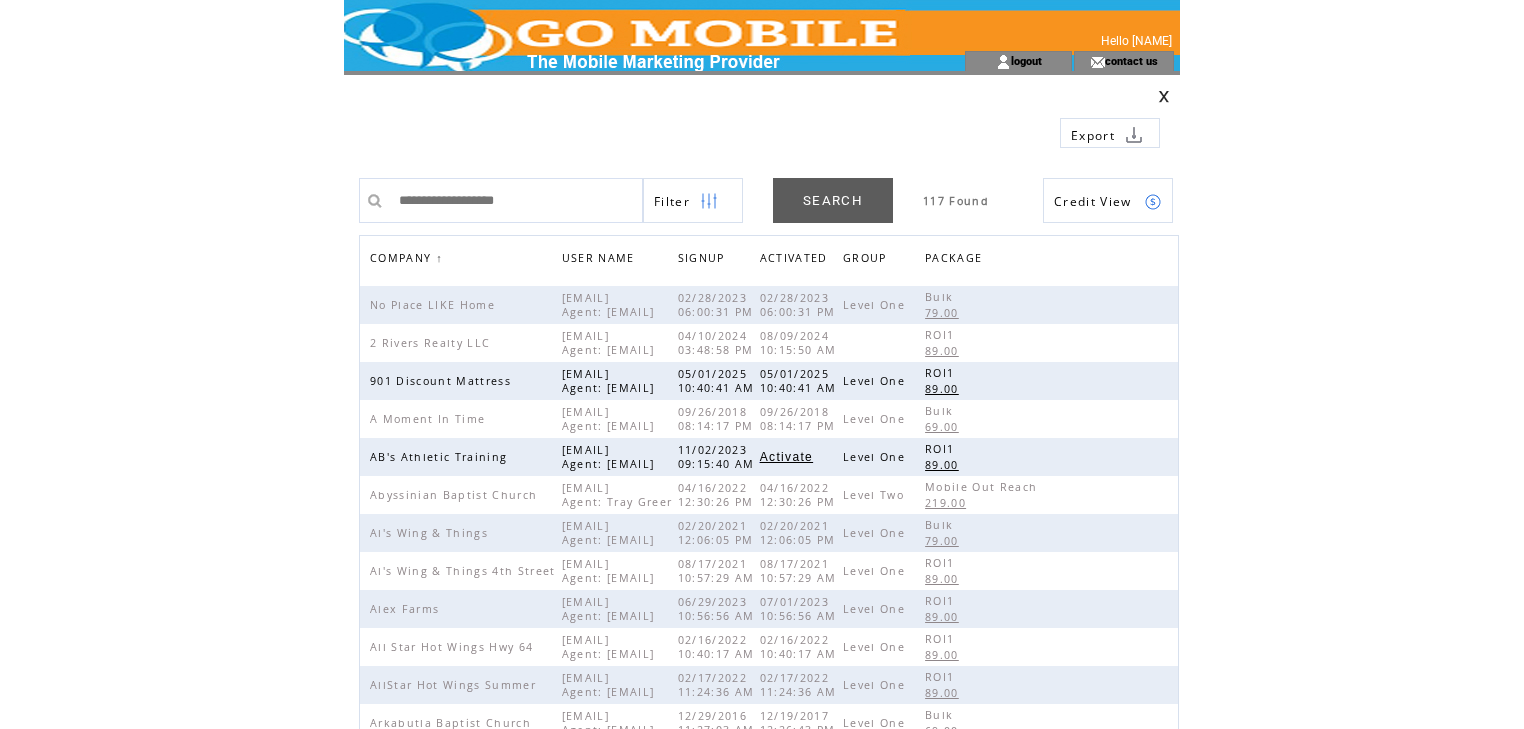 click at bounding box center [709, 201] 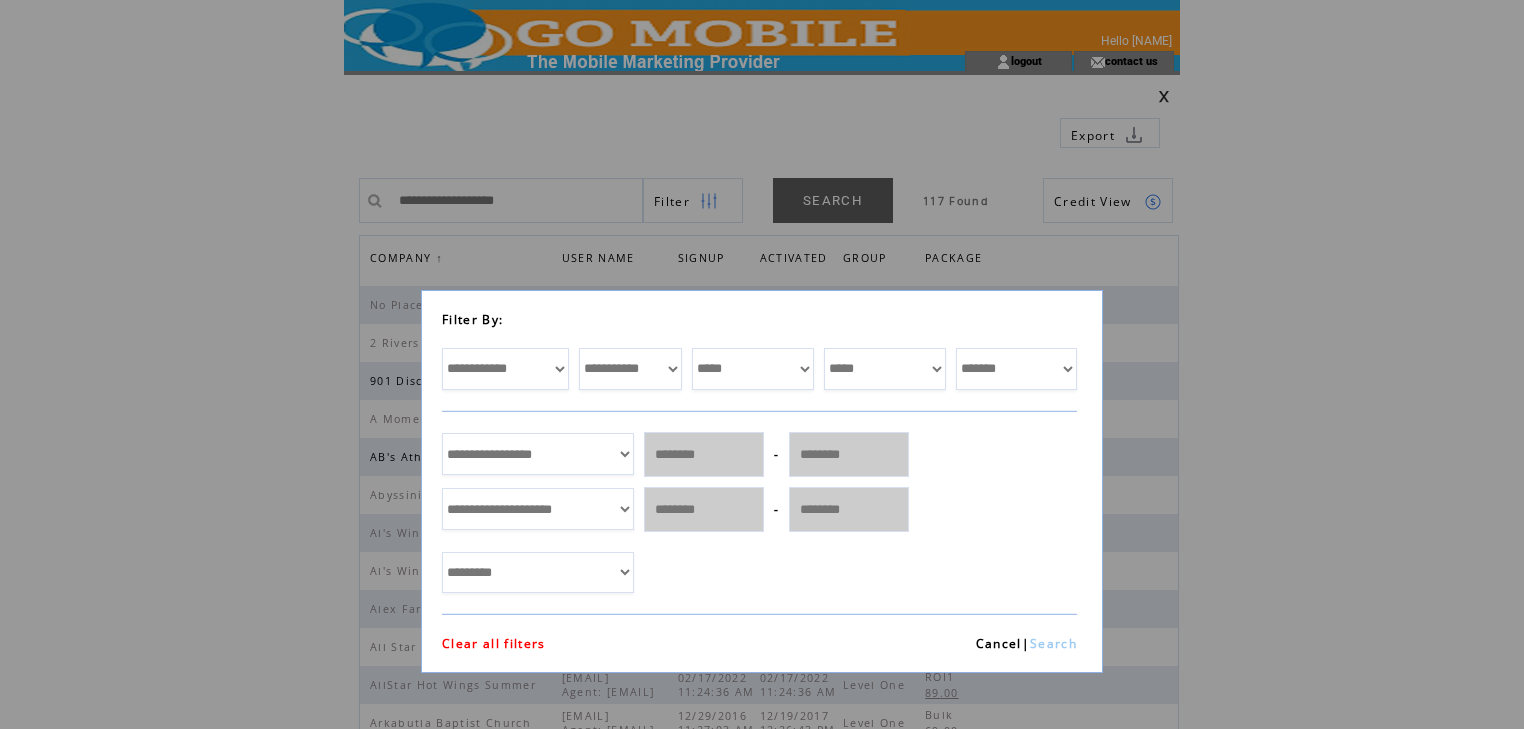 click on "**********" at bounding box center [505, 369] 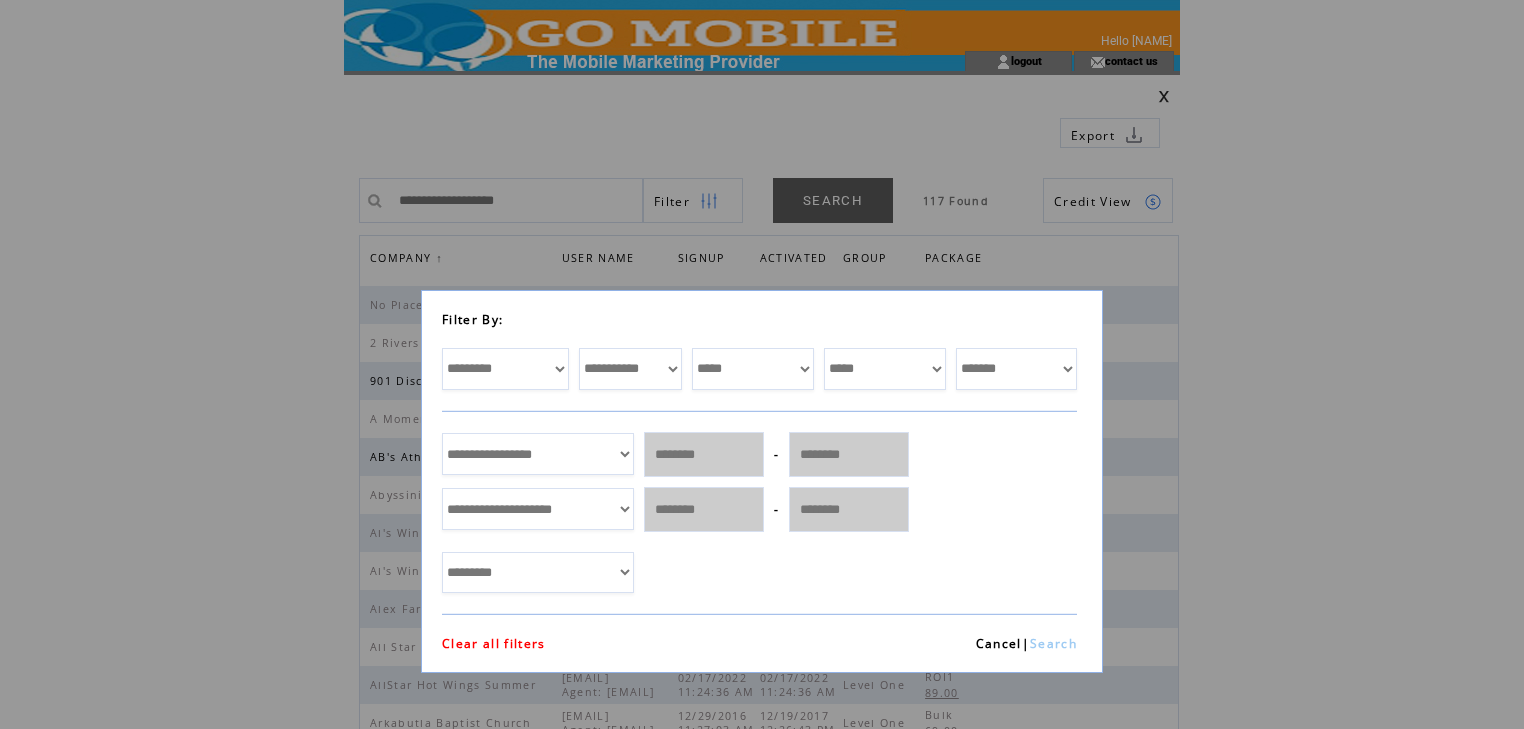 click on "**********" at bounding box center [630, 369] 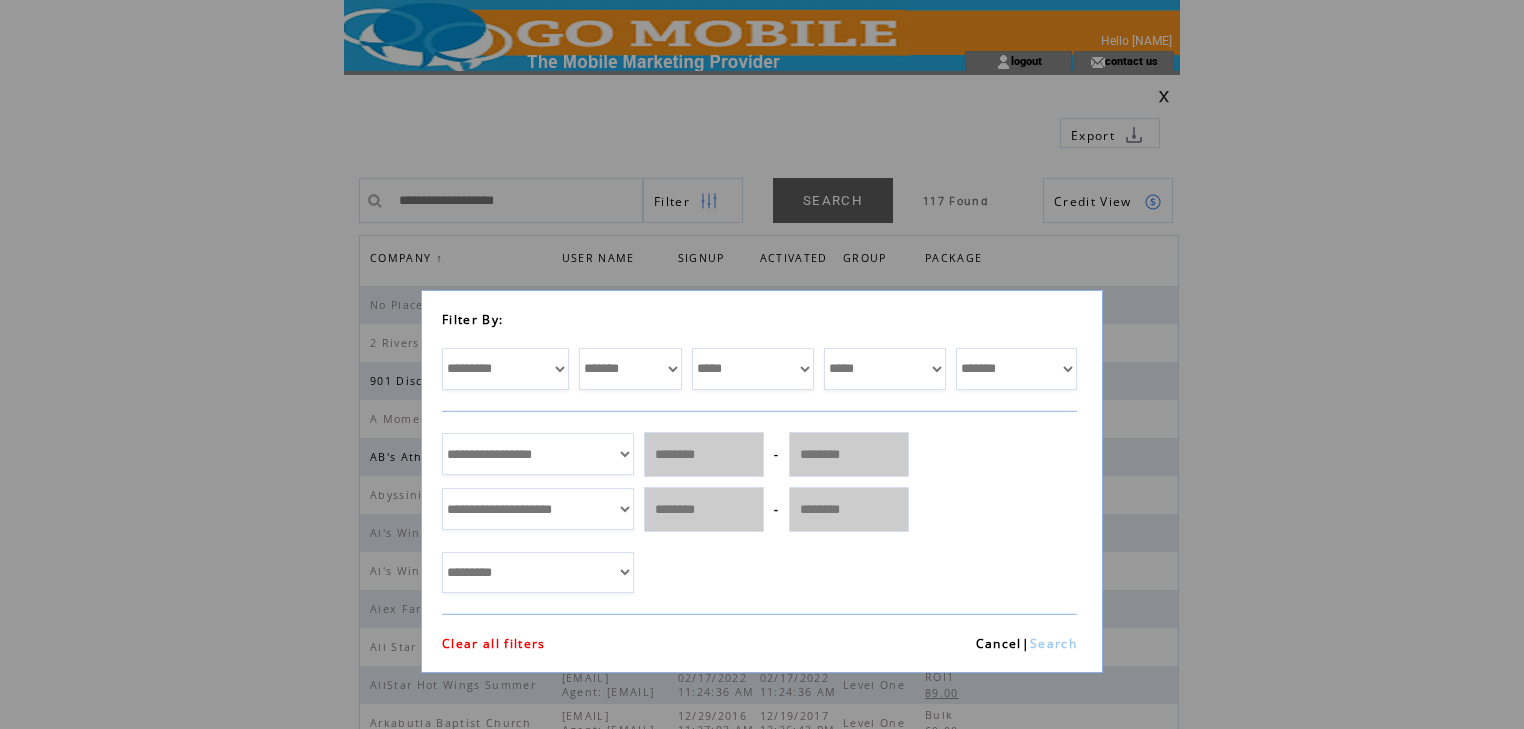 click on "Search" at bounding box center (1053, 643) 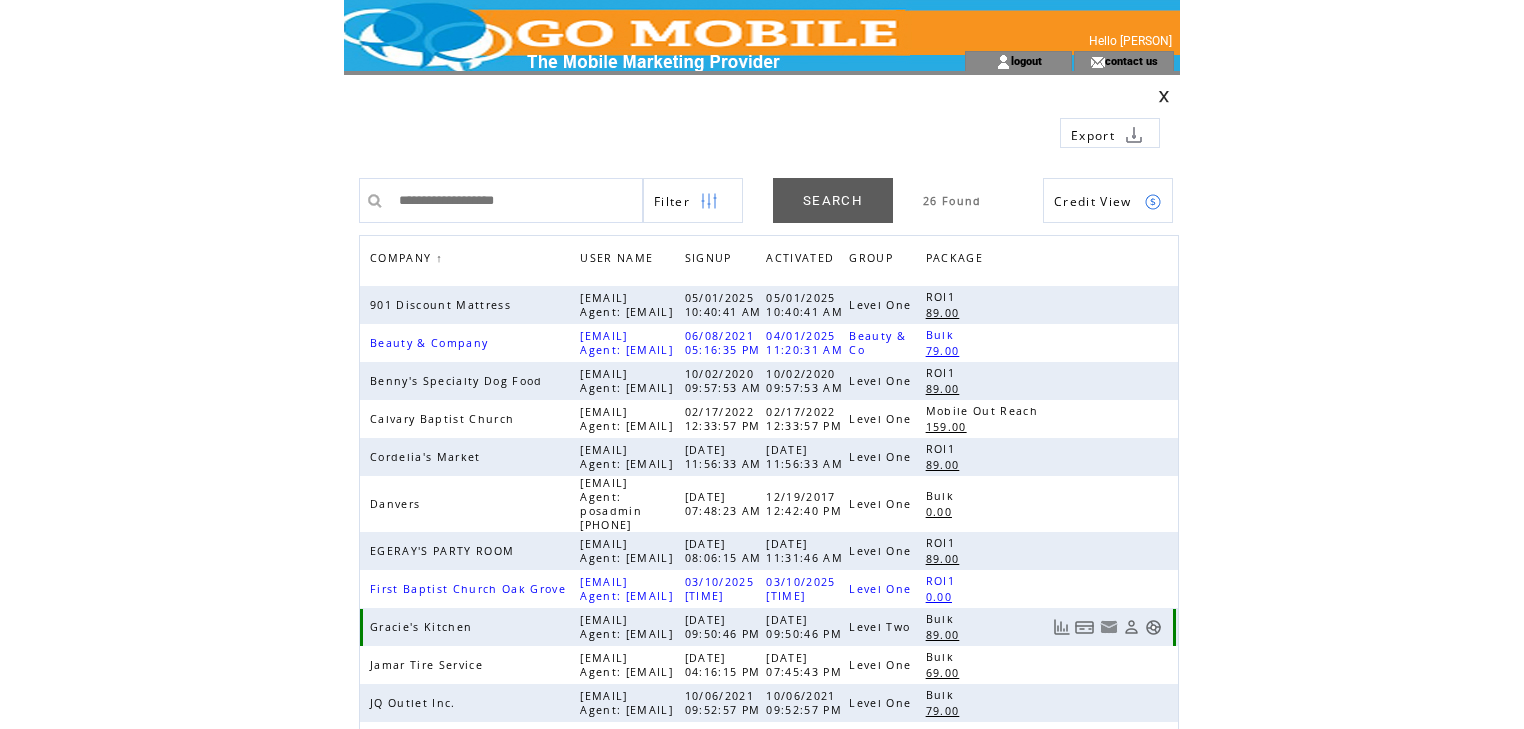 scroll, scrollTop: 0, scrollLeft: 0, axis: both 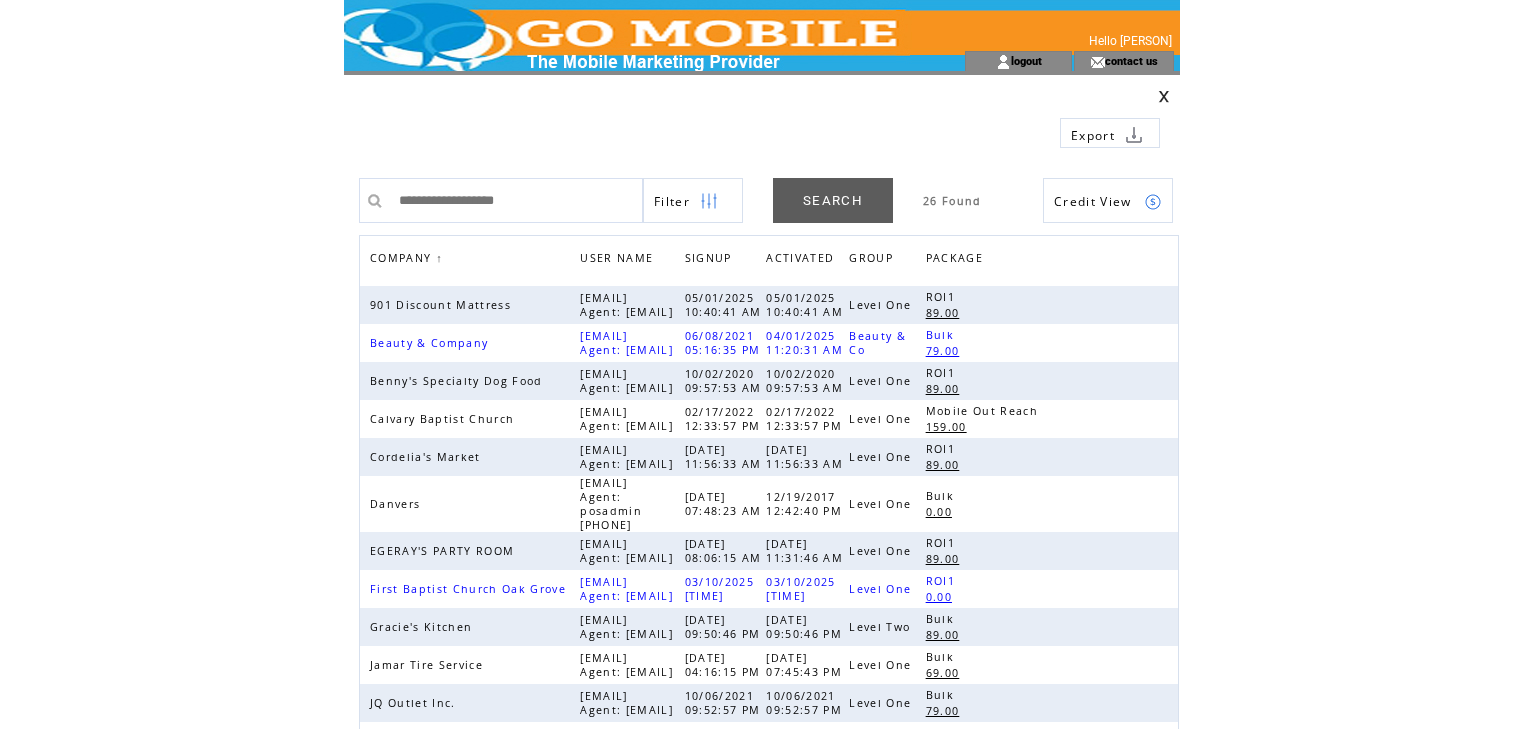 click at bounding box center [1153, 202] 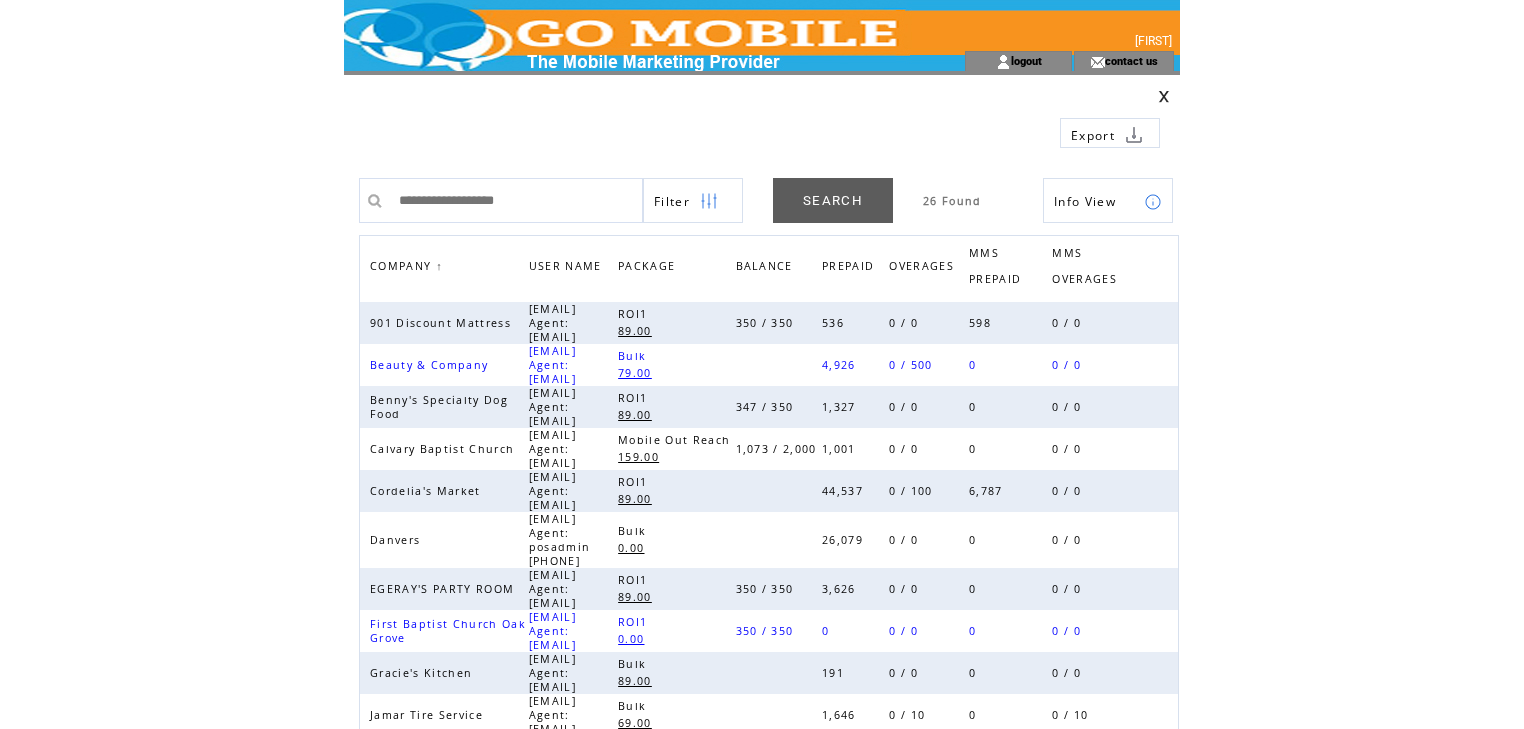 scroll, scrollTop: 0, scrollLeft: 0, axis: both 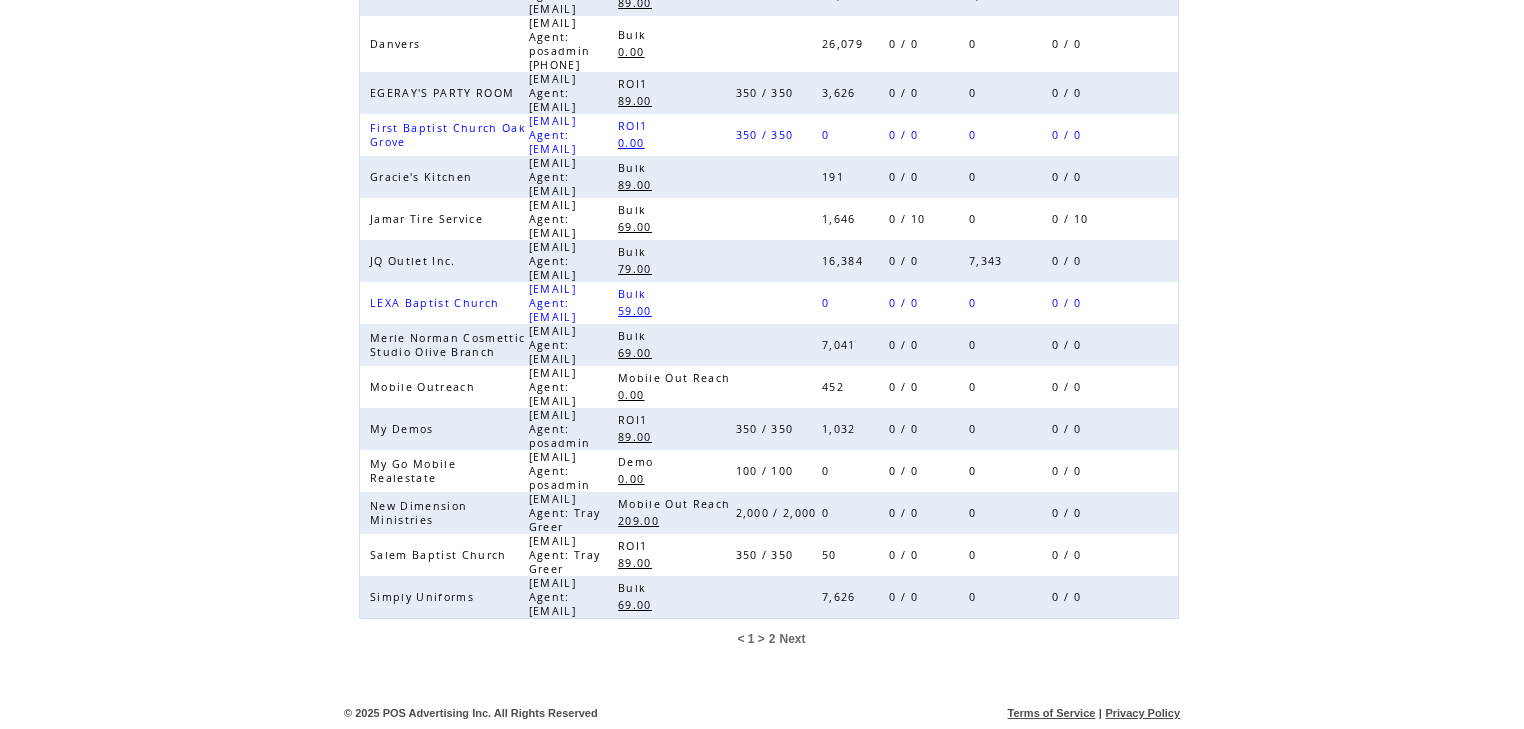 click on "2" at bounding box center [772, 639] 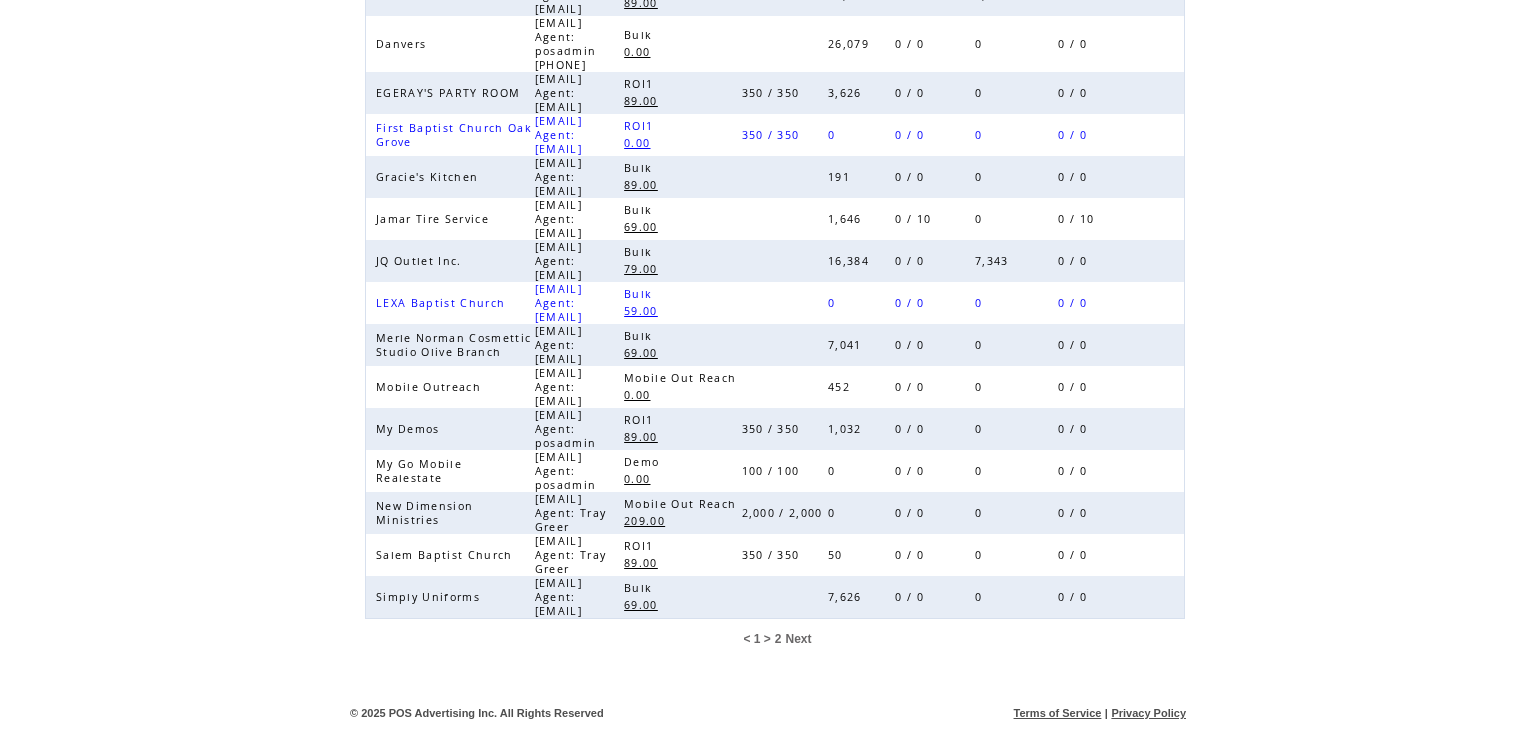 scroll, scrollTop: 0, scrollLeft: 0, axis: both 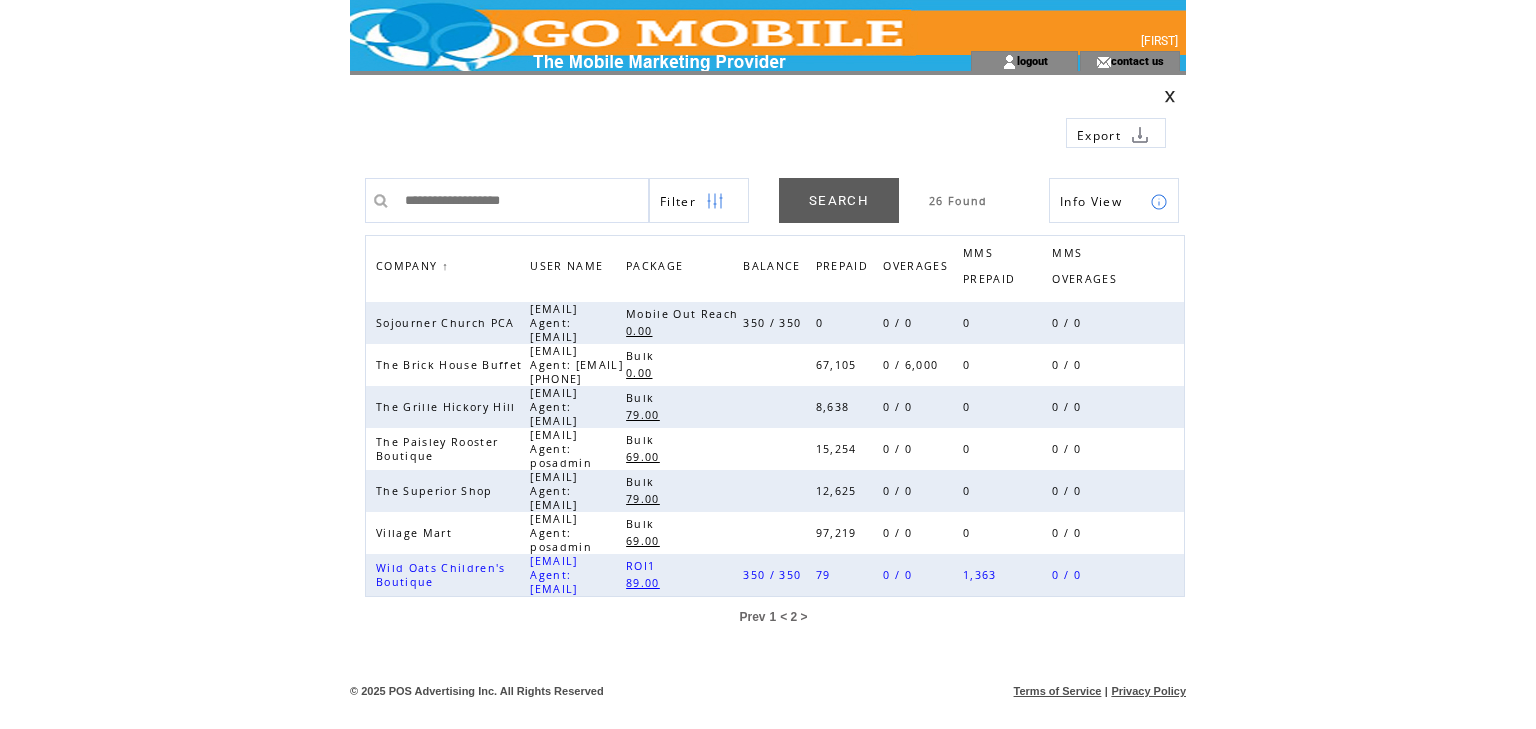 click at bounding box center [1170, 96] 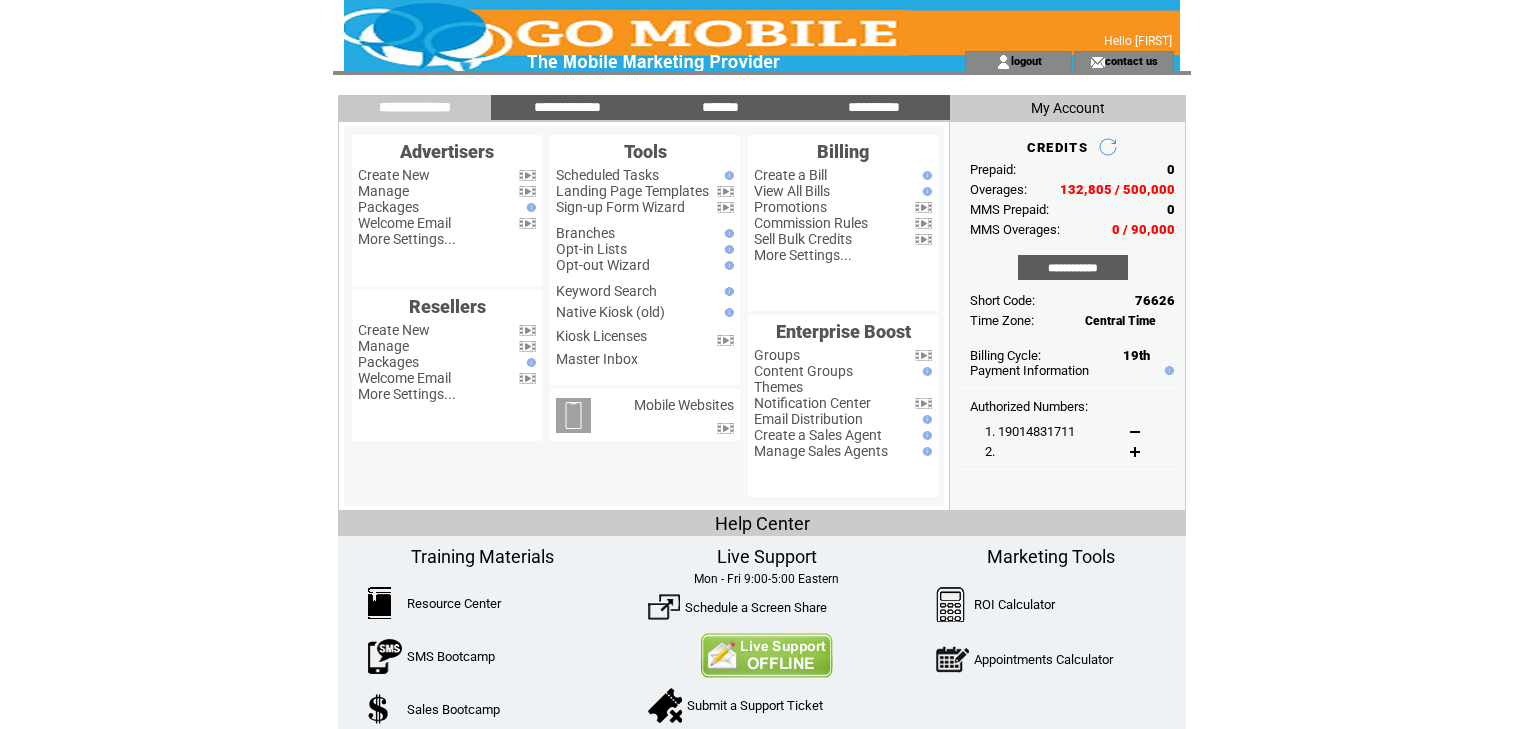 scroll, scrollTop: 0, scrollLeft: 0, axis: both 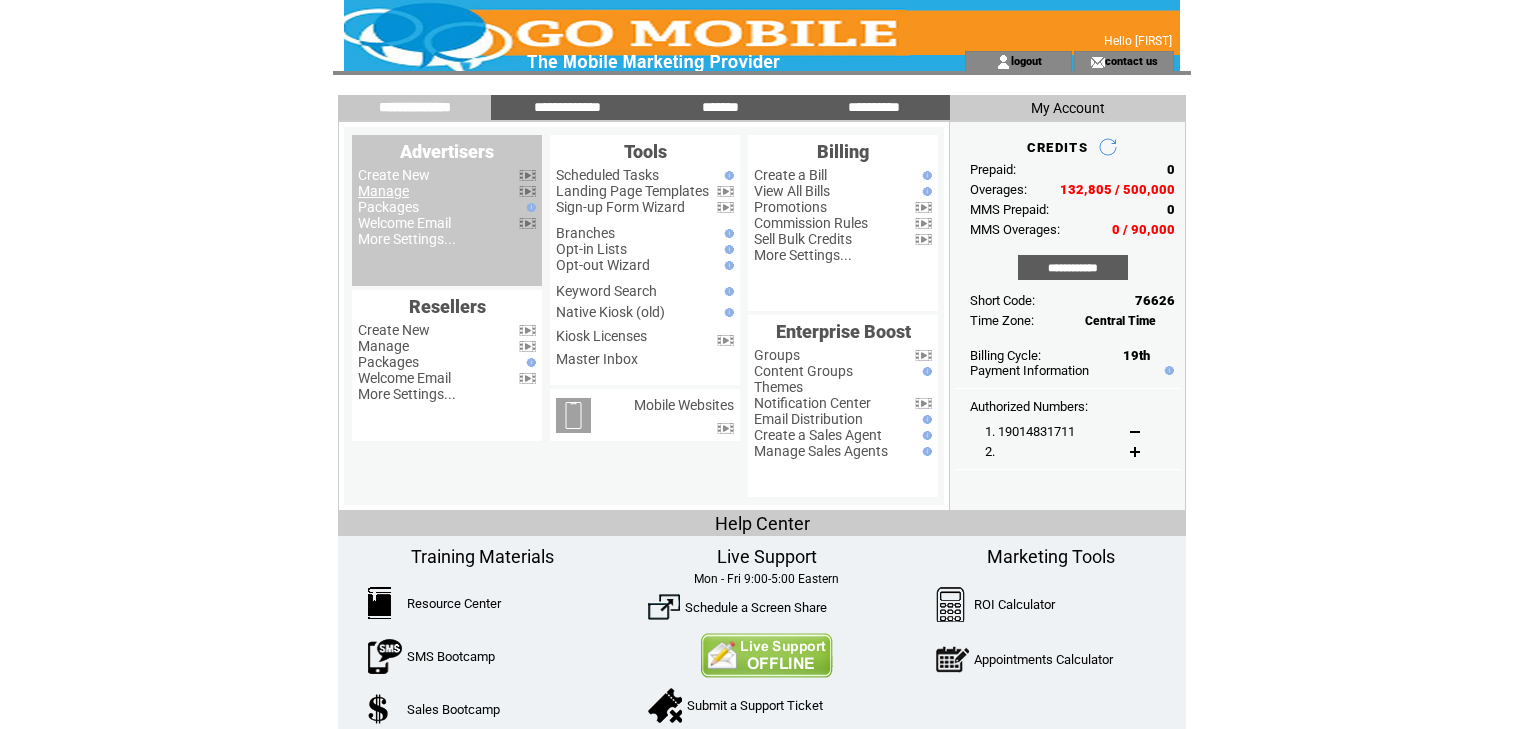 click on "Manage" at bounding box center (383, 191) 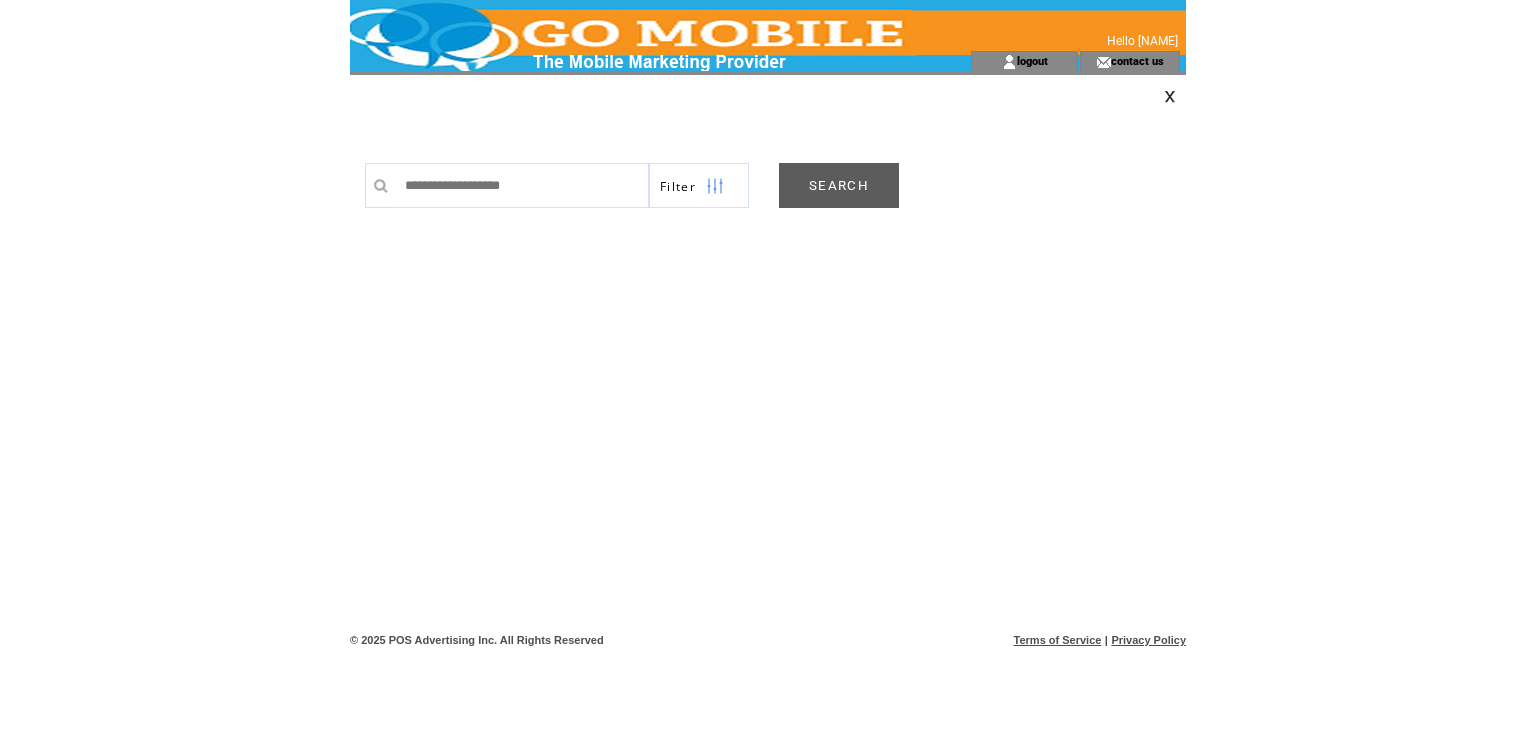 scroll, scrollTop: 0, scrollLeft: 0, axis: both 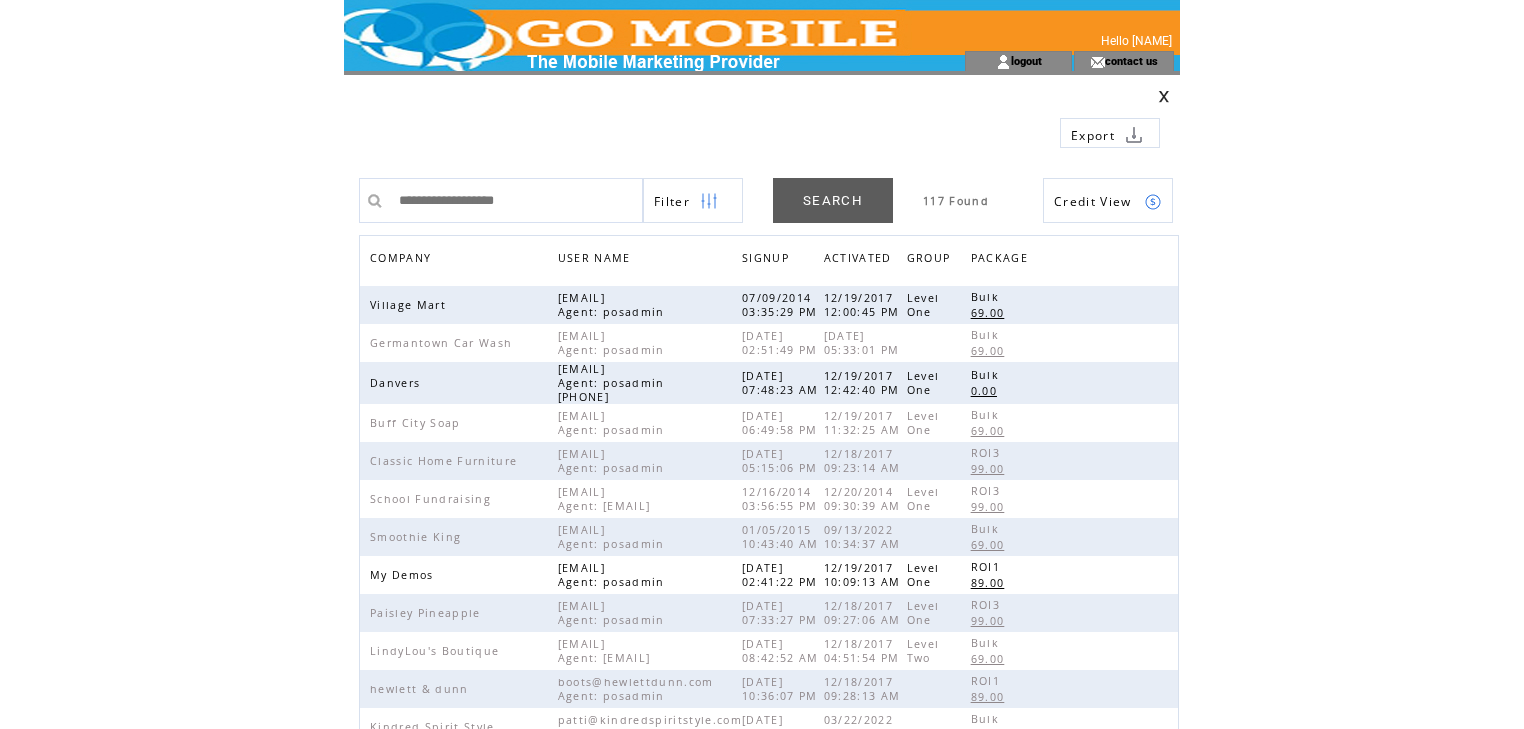 click on "COMPANY" at bounding box center [403, 260] 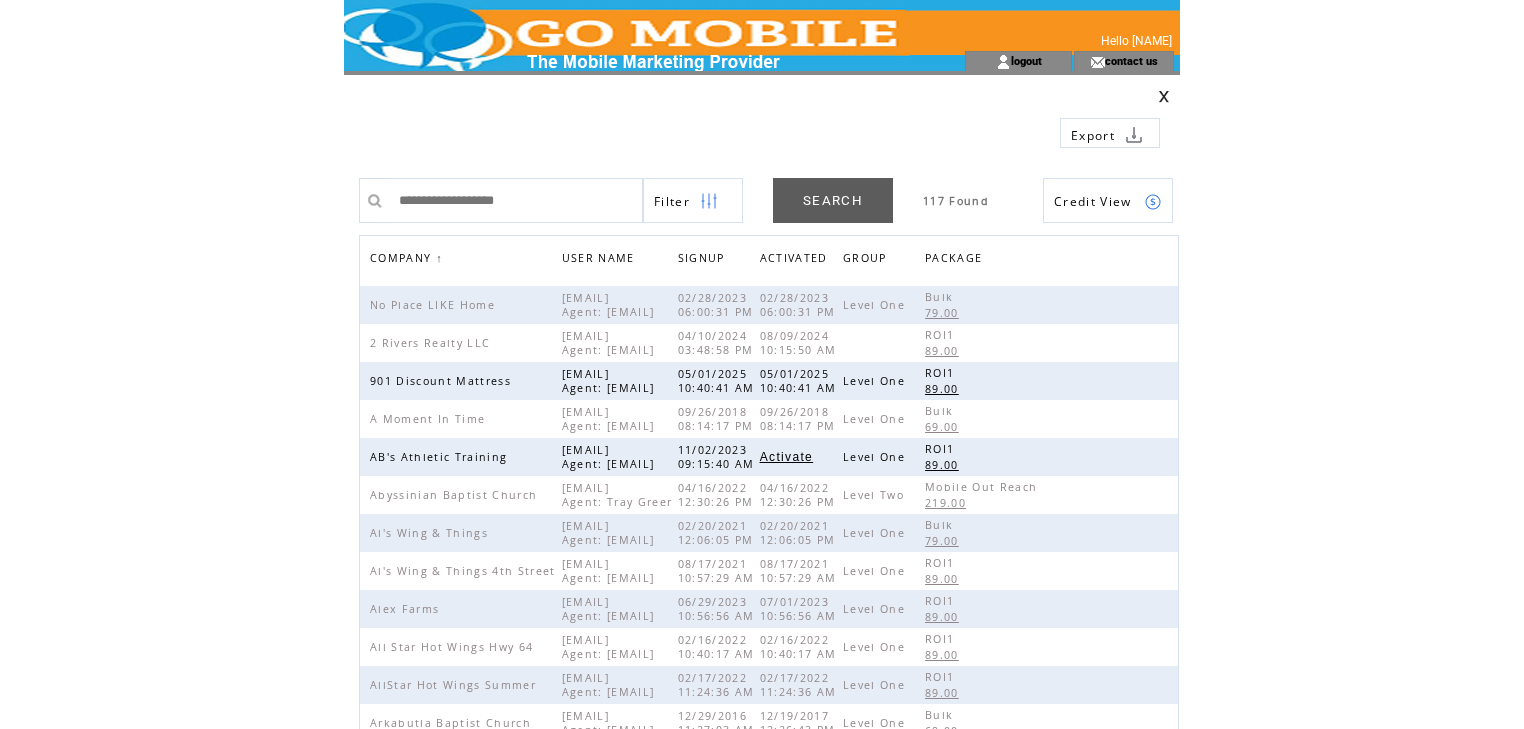 scroll, scrollTop: 0, scrollLeft: 0, axis: both 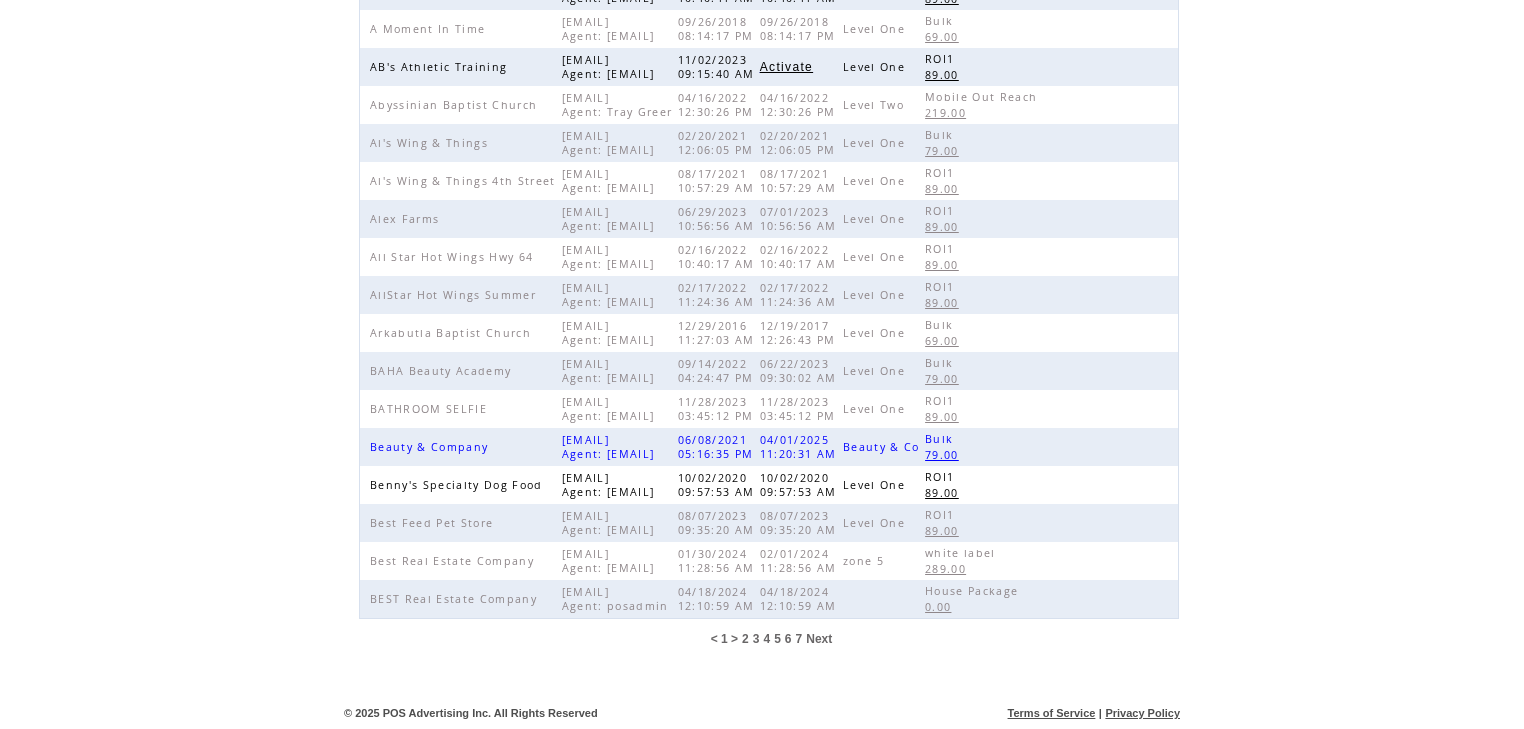 click on "2" at bounding box center [745, 639] 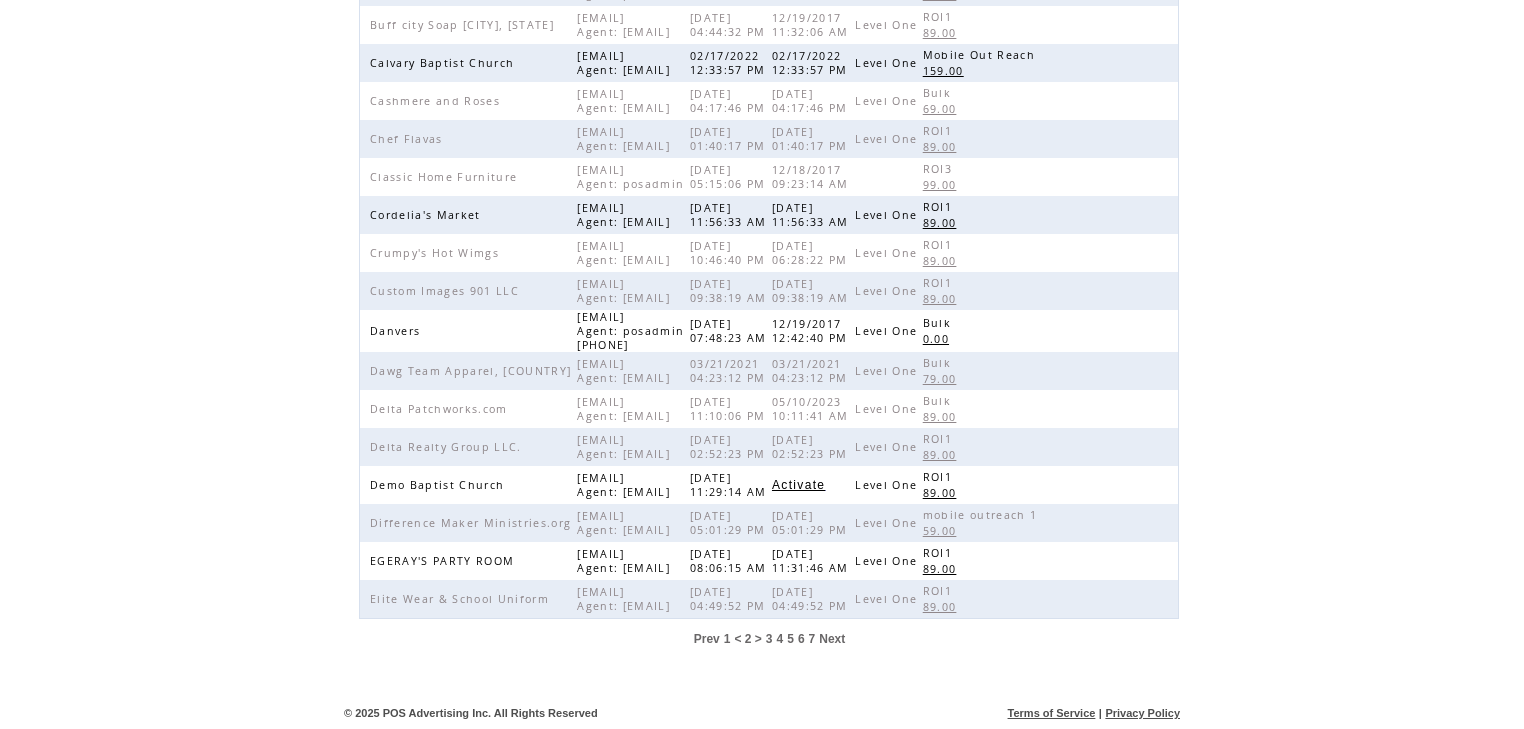 scroll, scrollTop: 400, scrollLeft: 0, axis: vertical 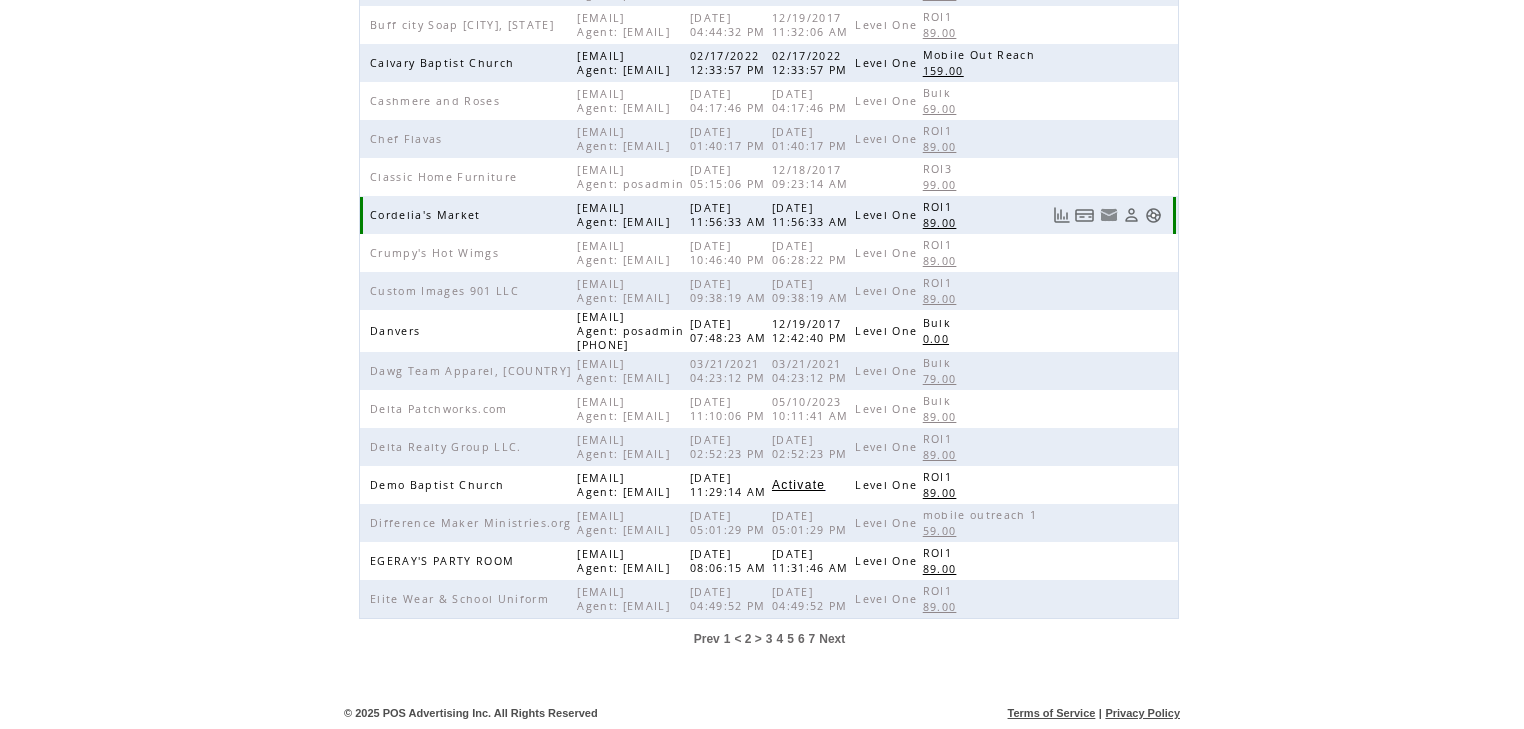 click at bounding box center [1153, 215] 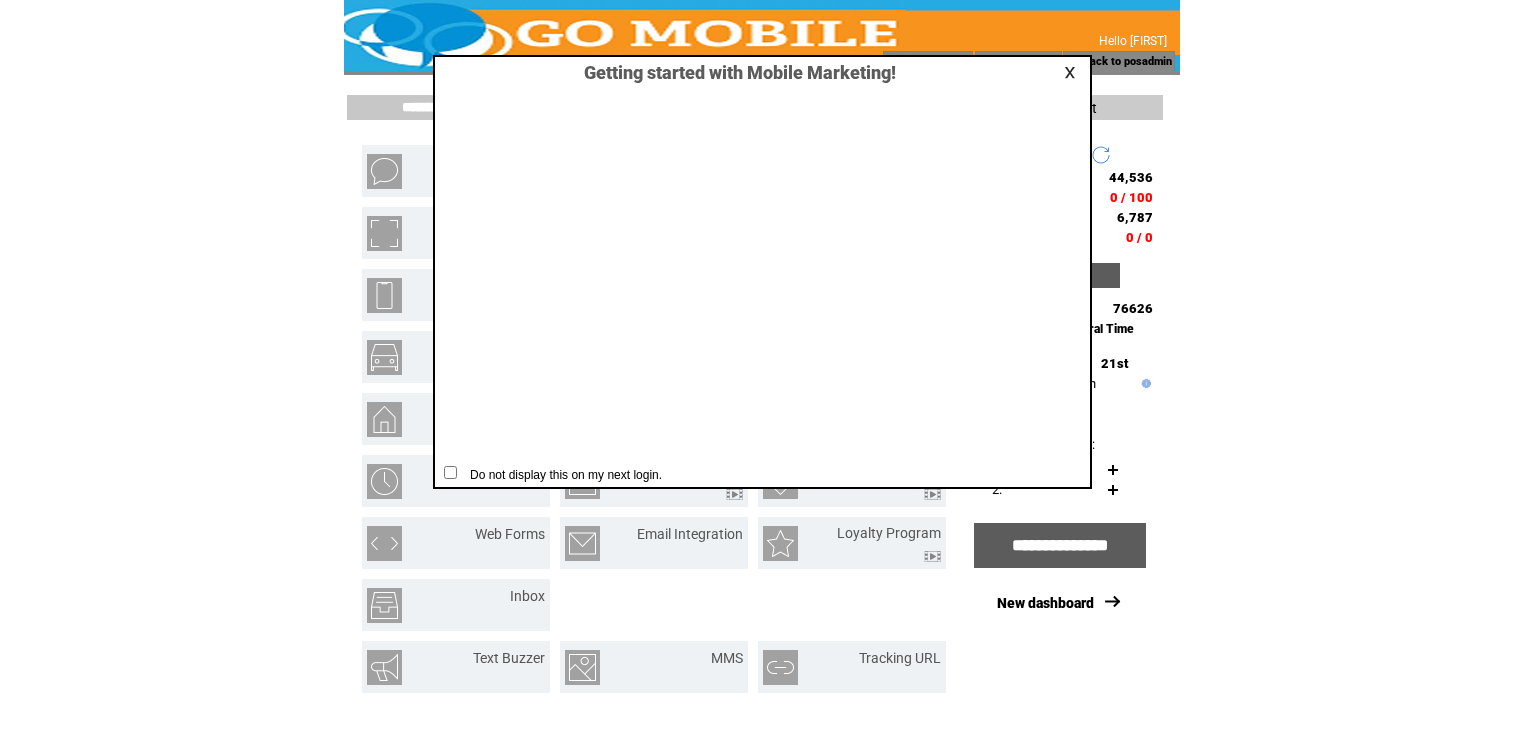 scroll, scrollTop: 0, scrollLeft: 0, axis: both 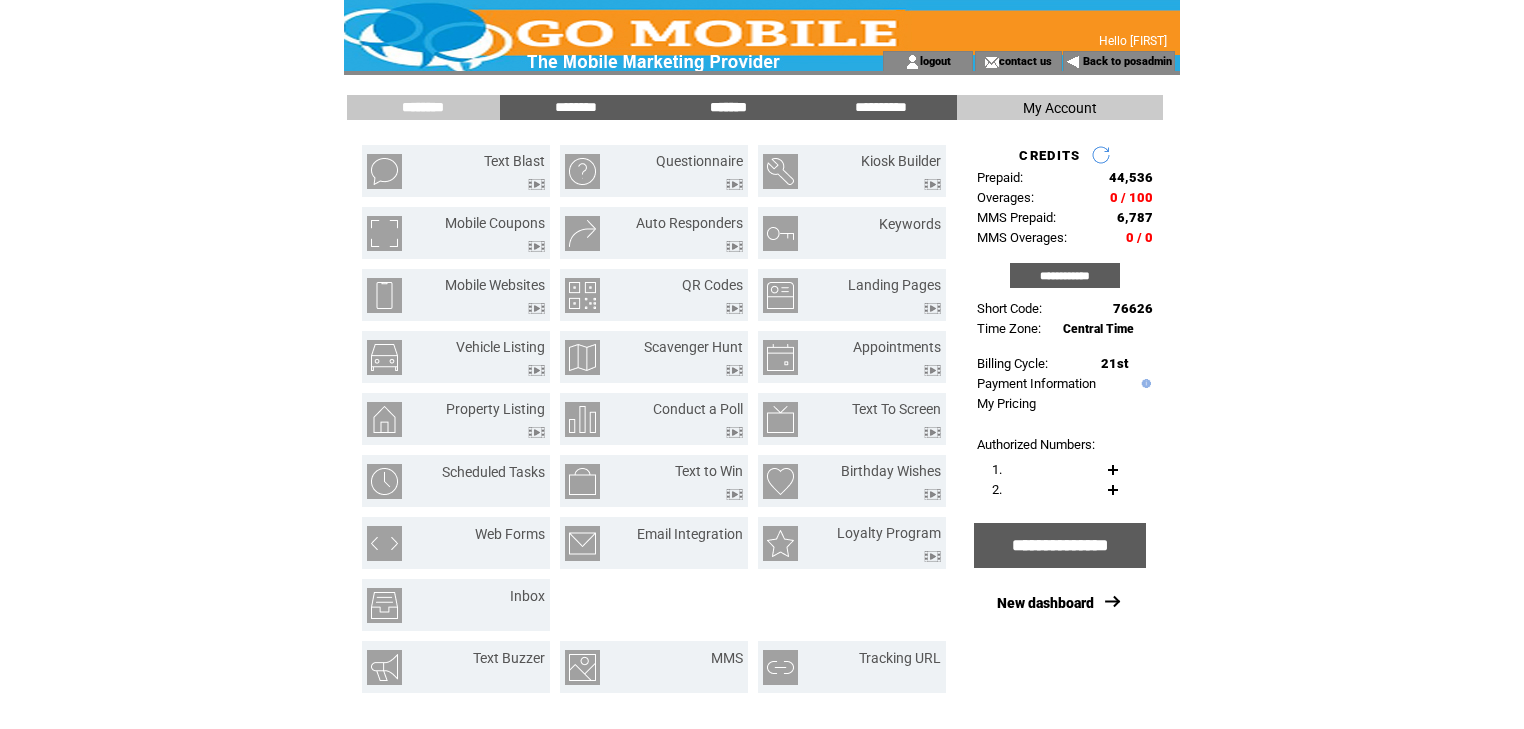 click on "*******" at bounding box center [728, 107] 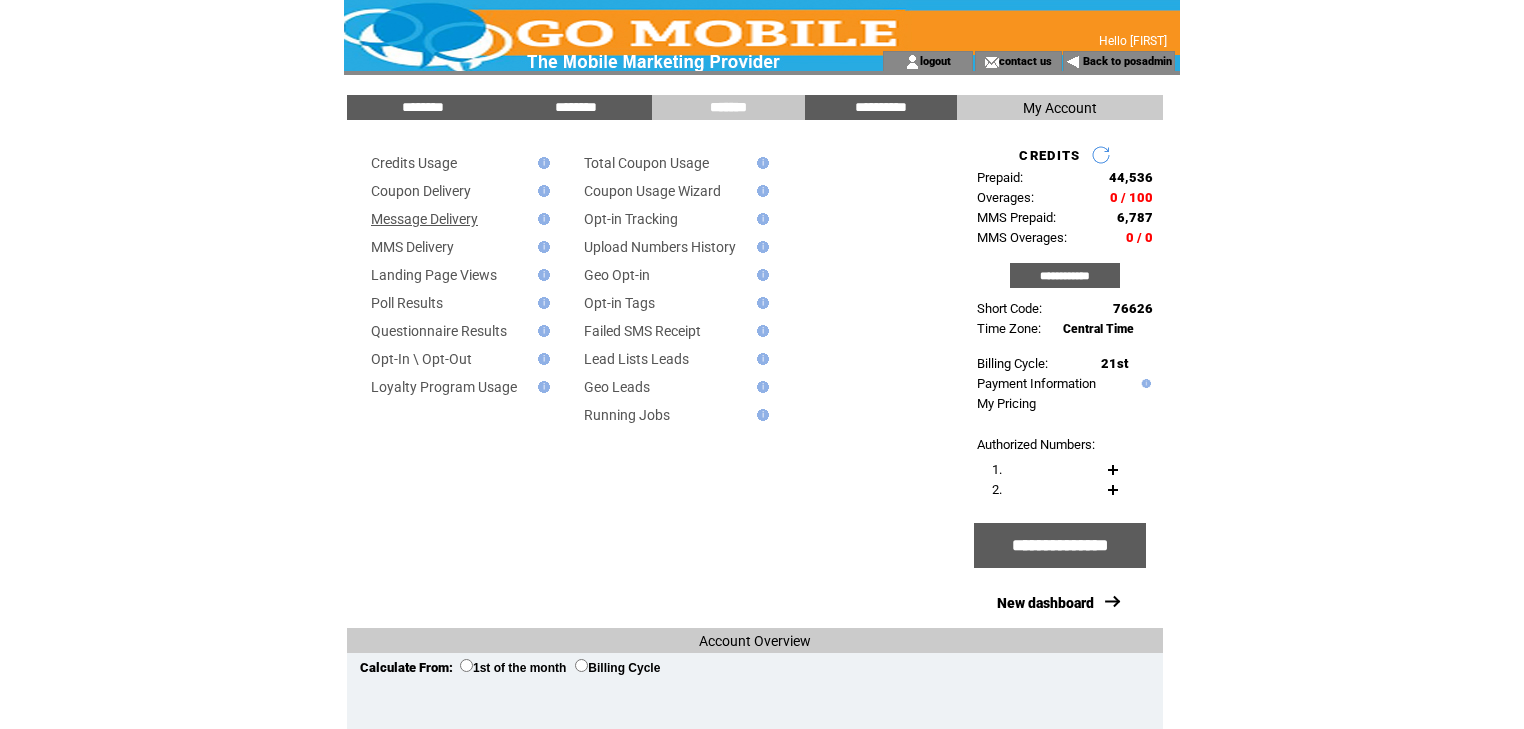 click on "Message Delivery" at bounding box center (424, 219) 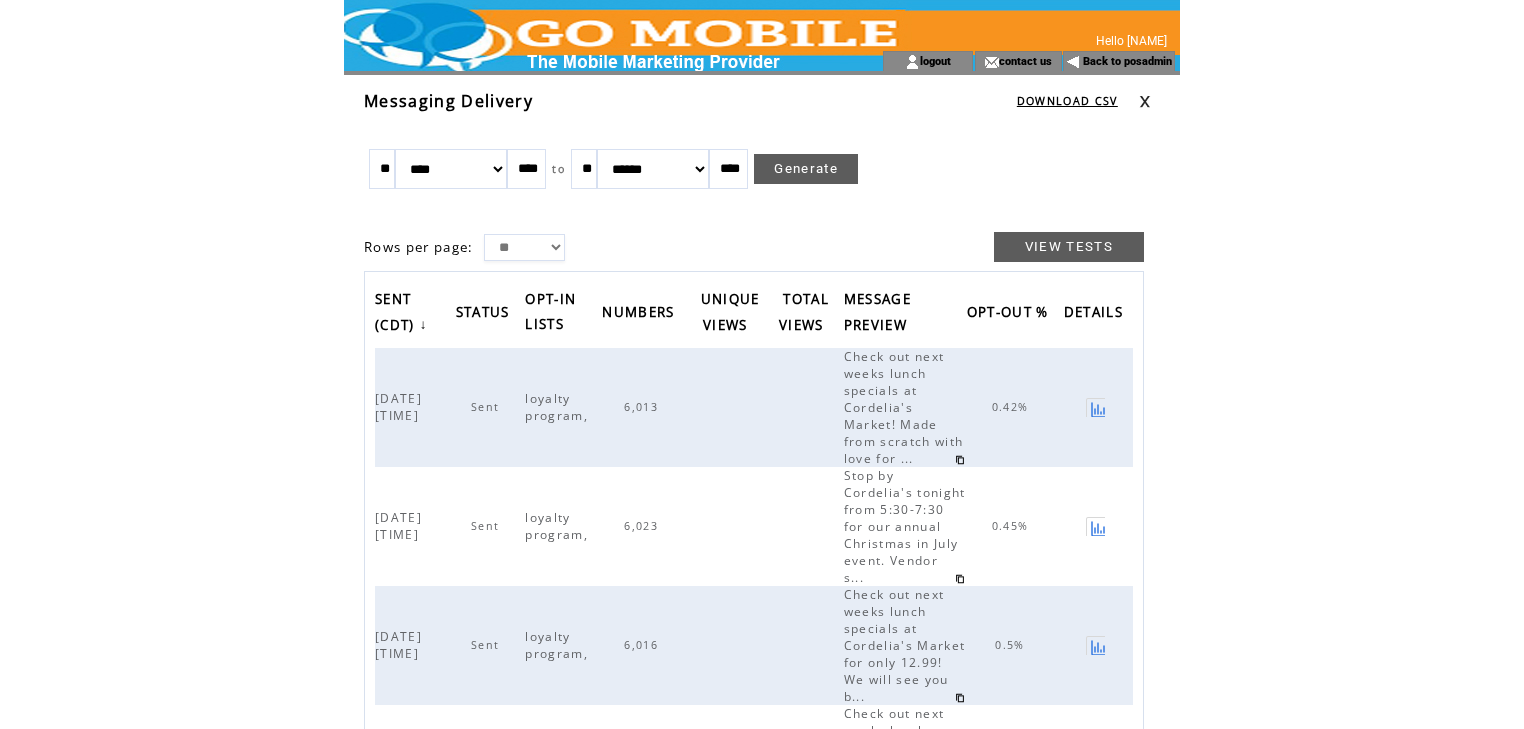 scroll, scrollTop: 0, scrollLeft: 0, axis: both 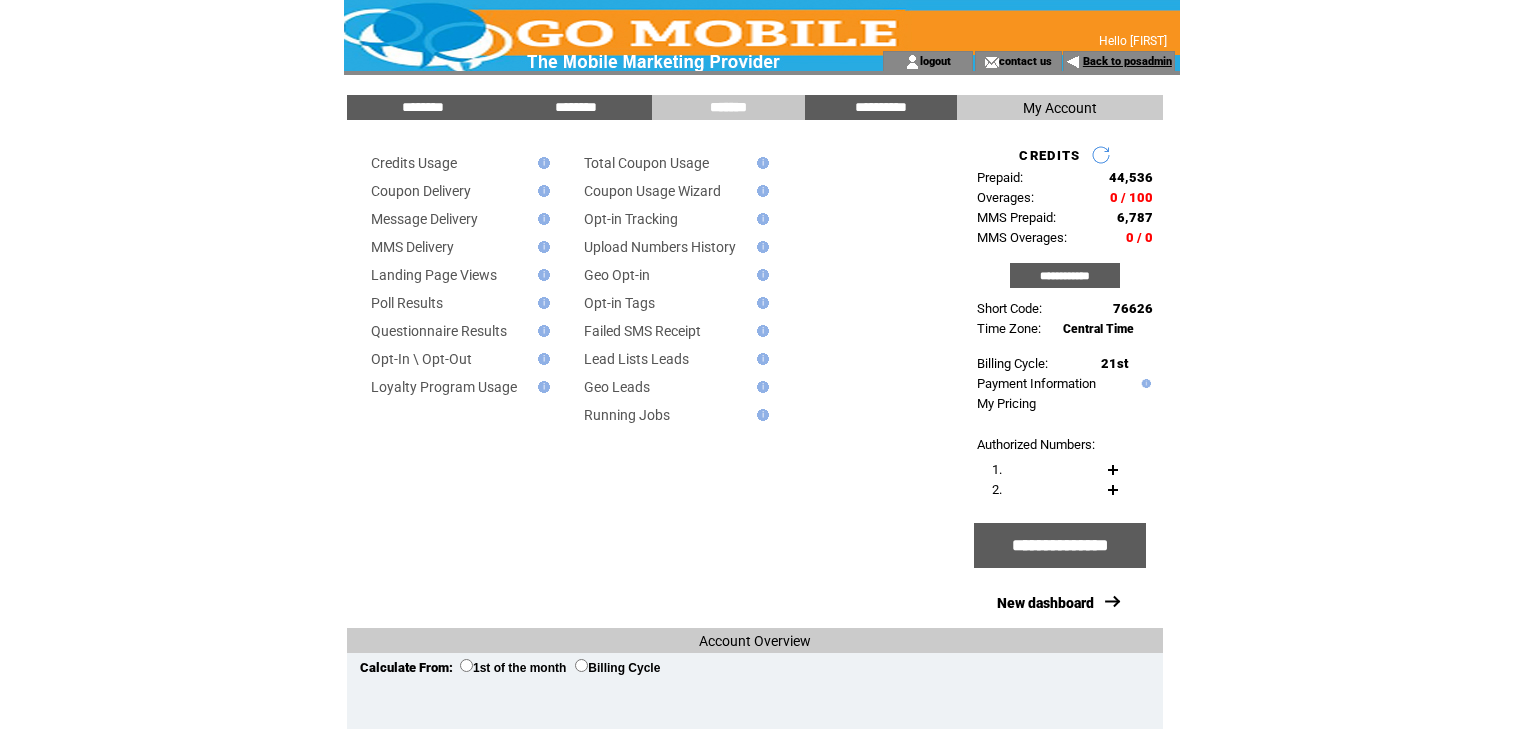 click on "Back to posadmin" at bounding box center (1127, 61) 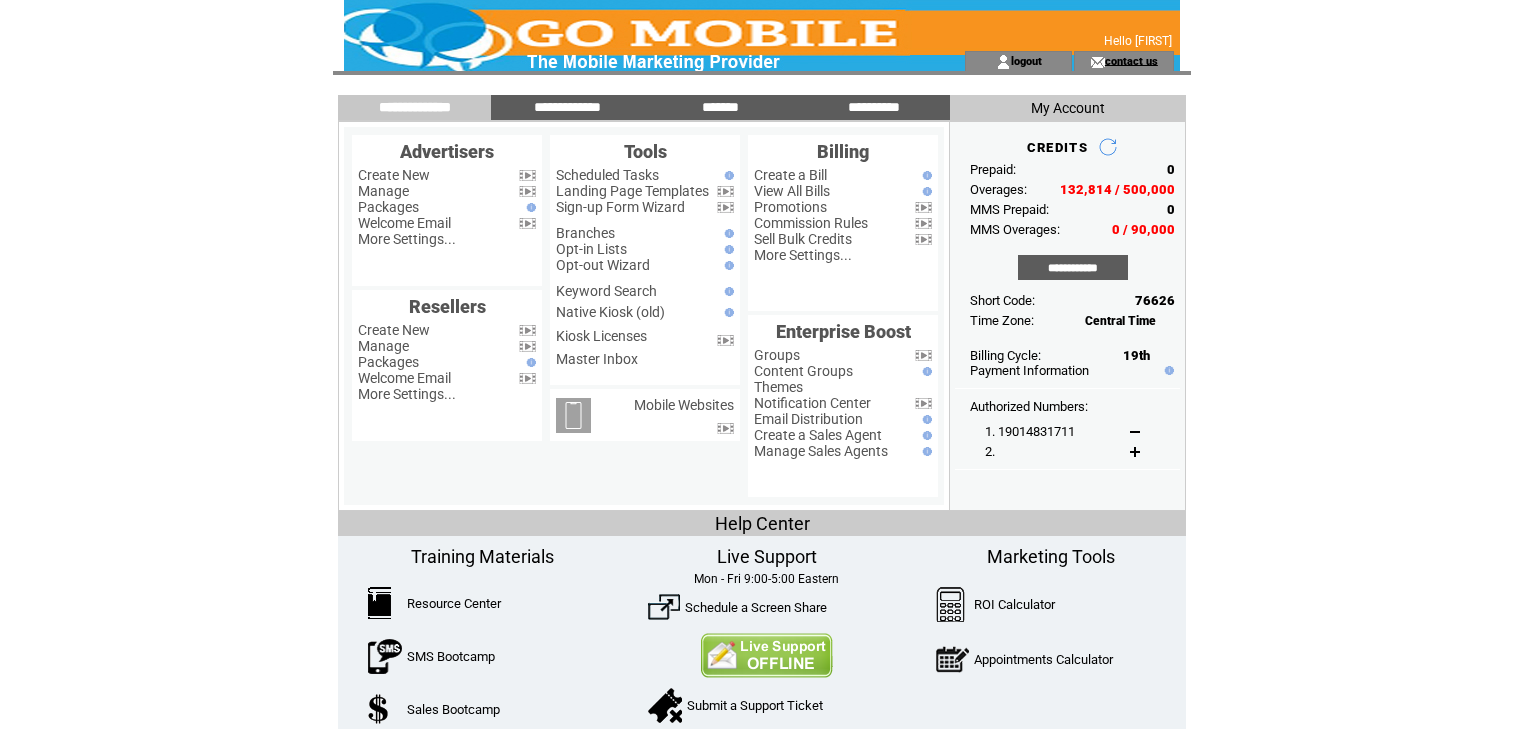 scroll, scrollTop: 0, scrollLeft: 0, axis: both 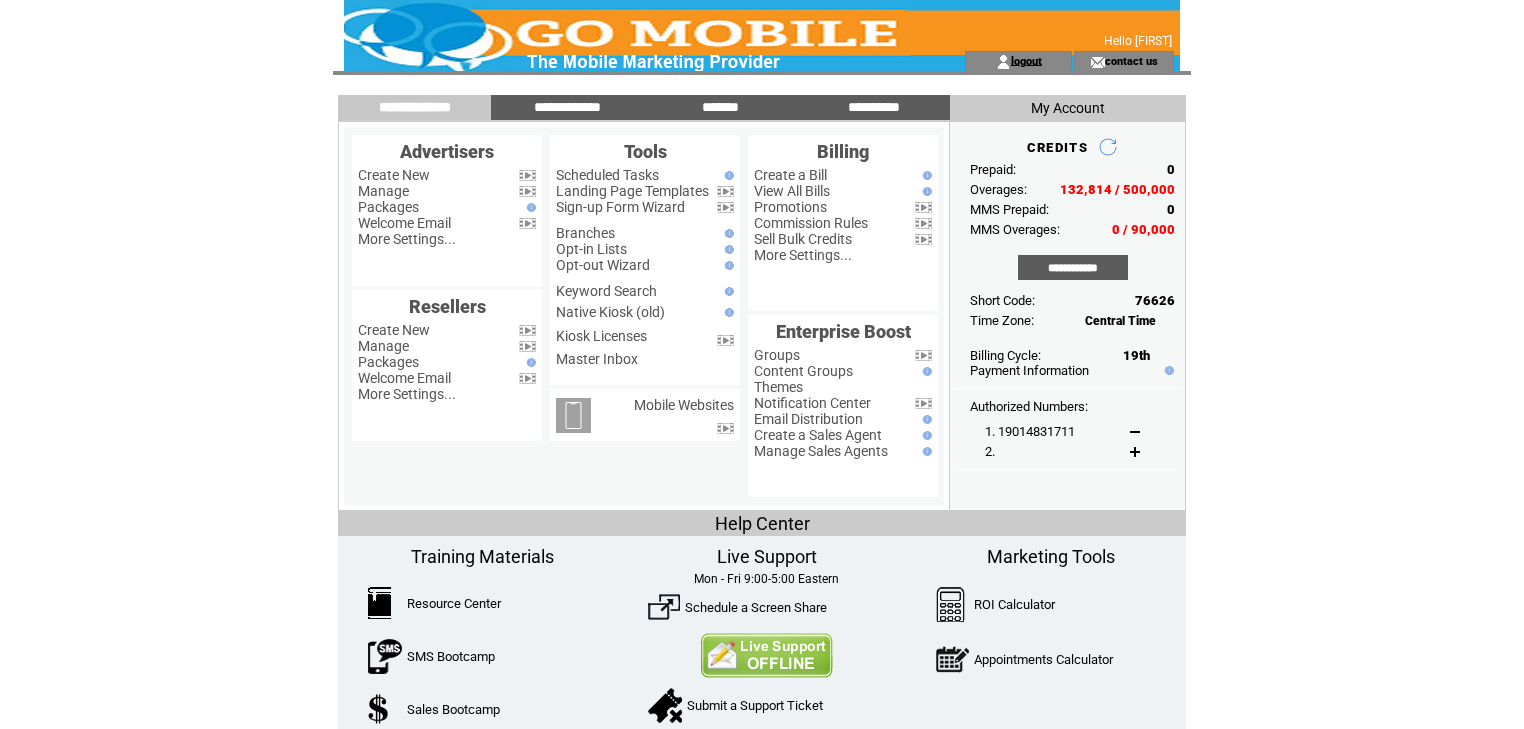 click on "logout" at bounding box center [1026, 60] 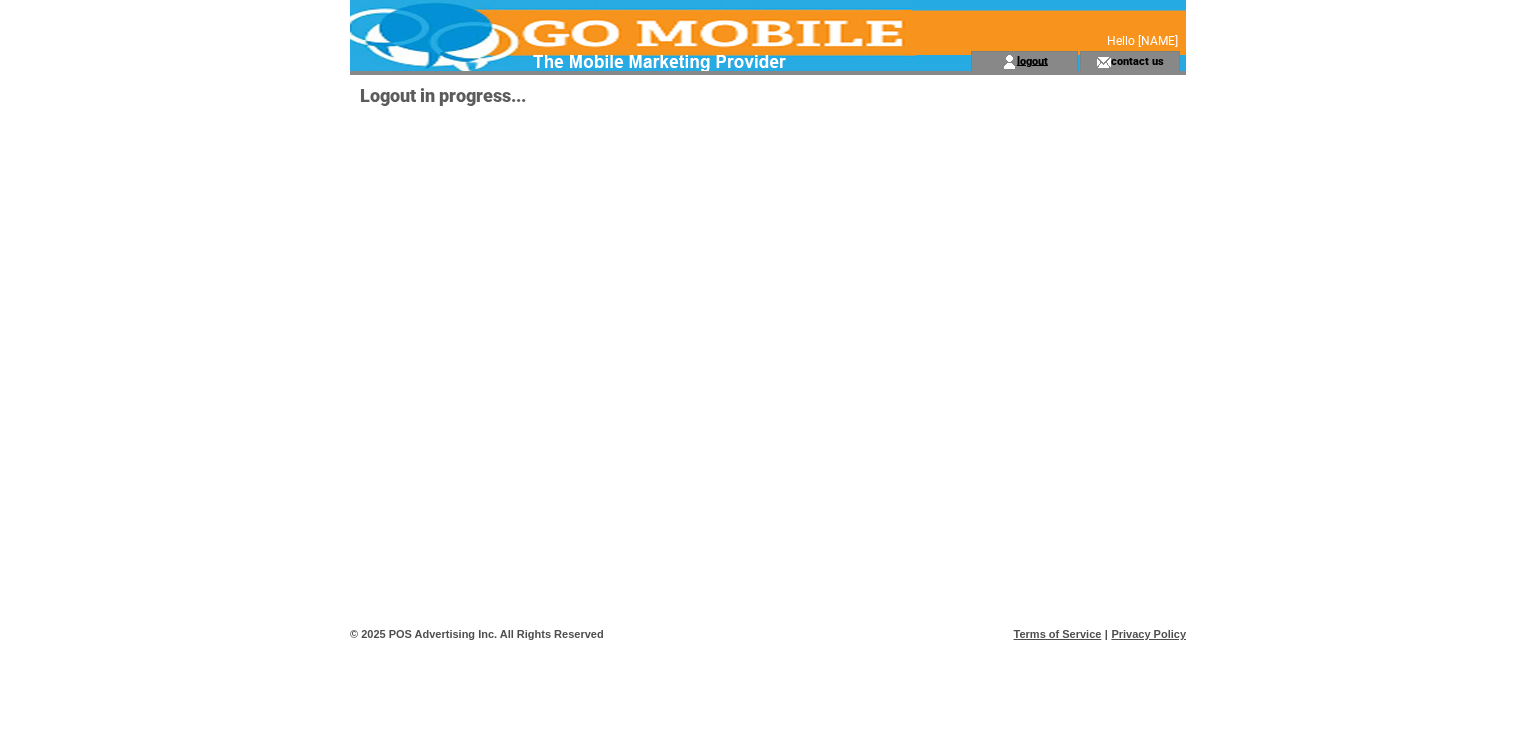 scroll, scrollTop: 0, scrollLeft: 0, axis: both 